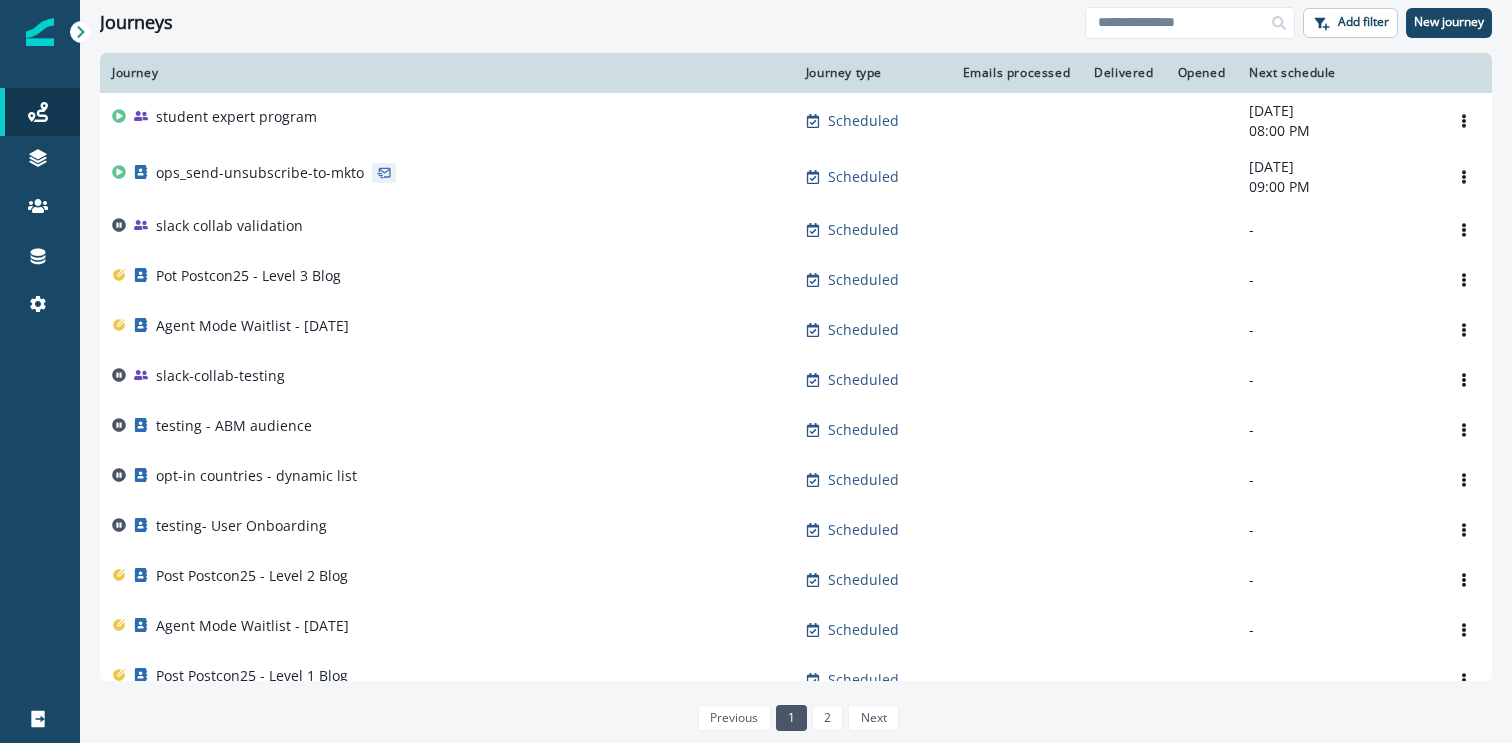 scroll, scrollTop: 0, scrollLeft: 0, axis: both 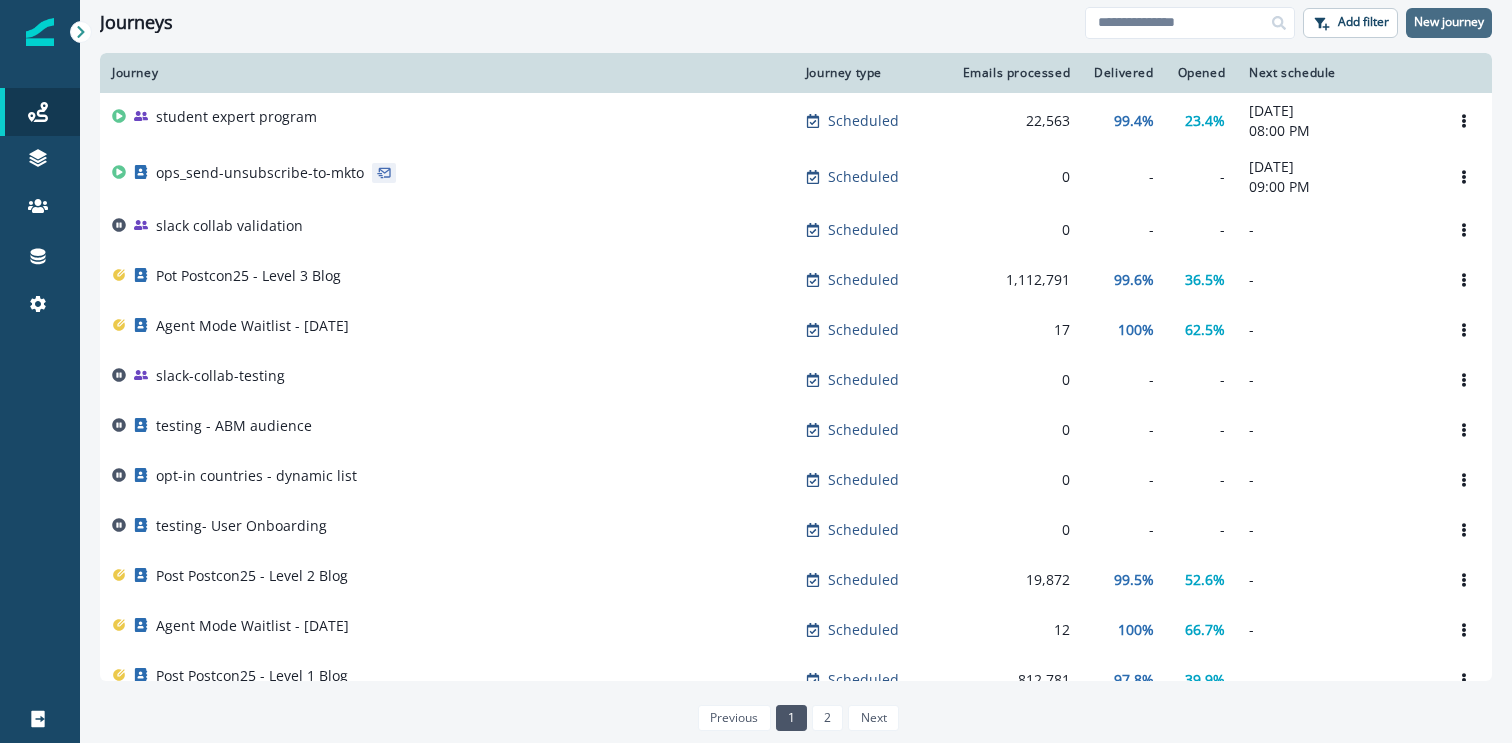 click on "New journey" at bounding box center (1449, 22) 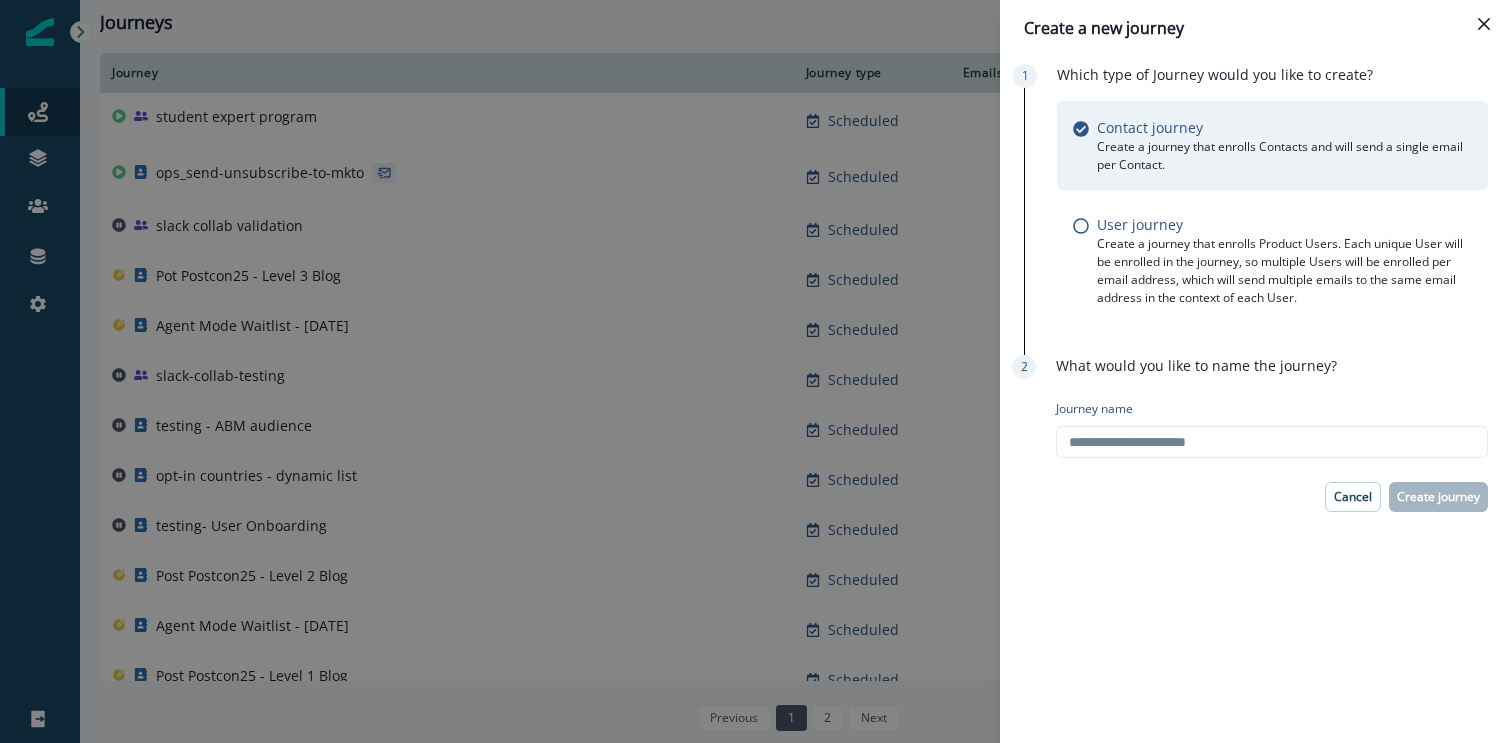click on "Journey name" at bounding box center [1272, 429] 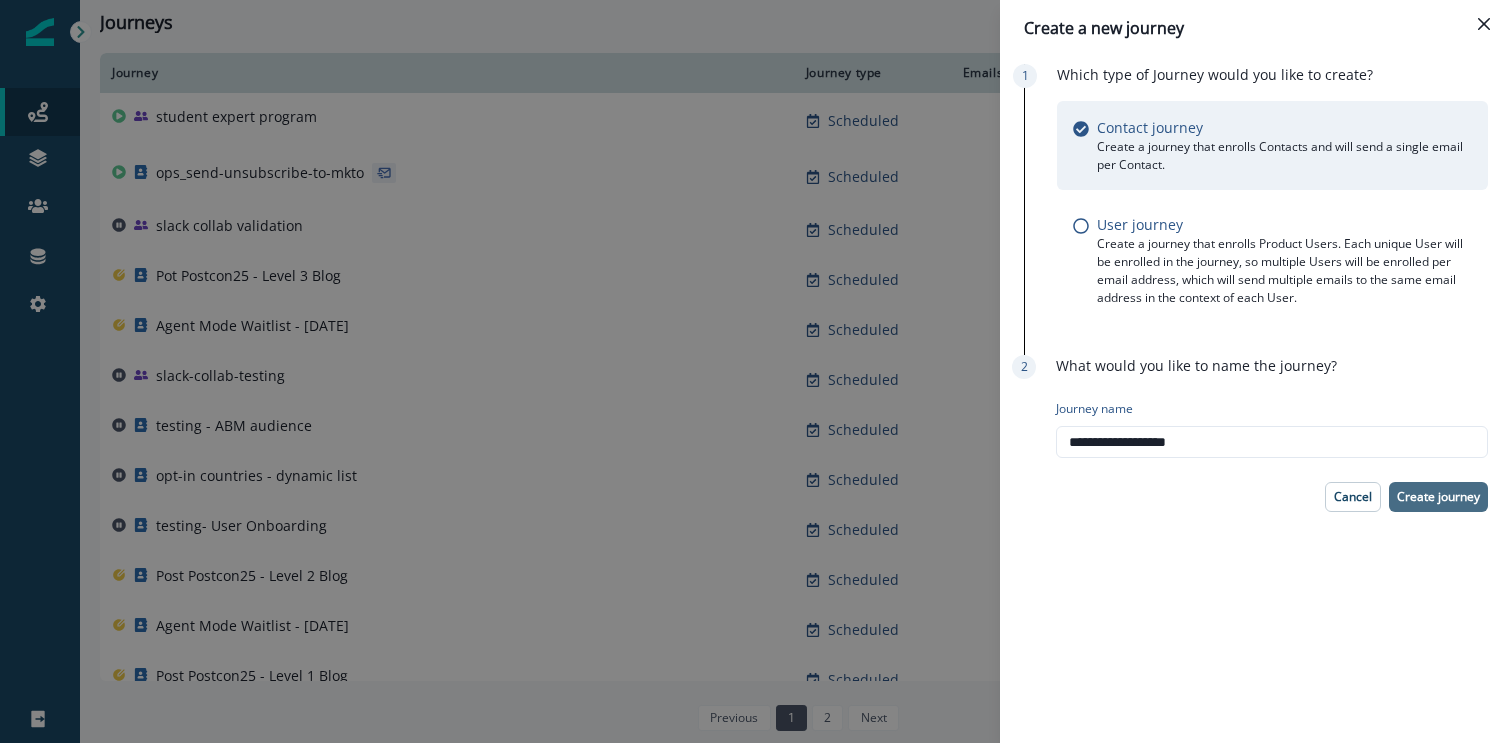 type on "**********" 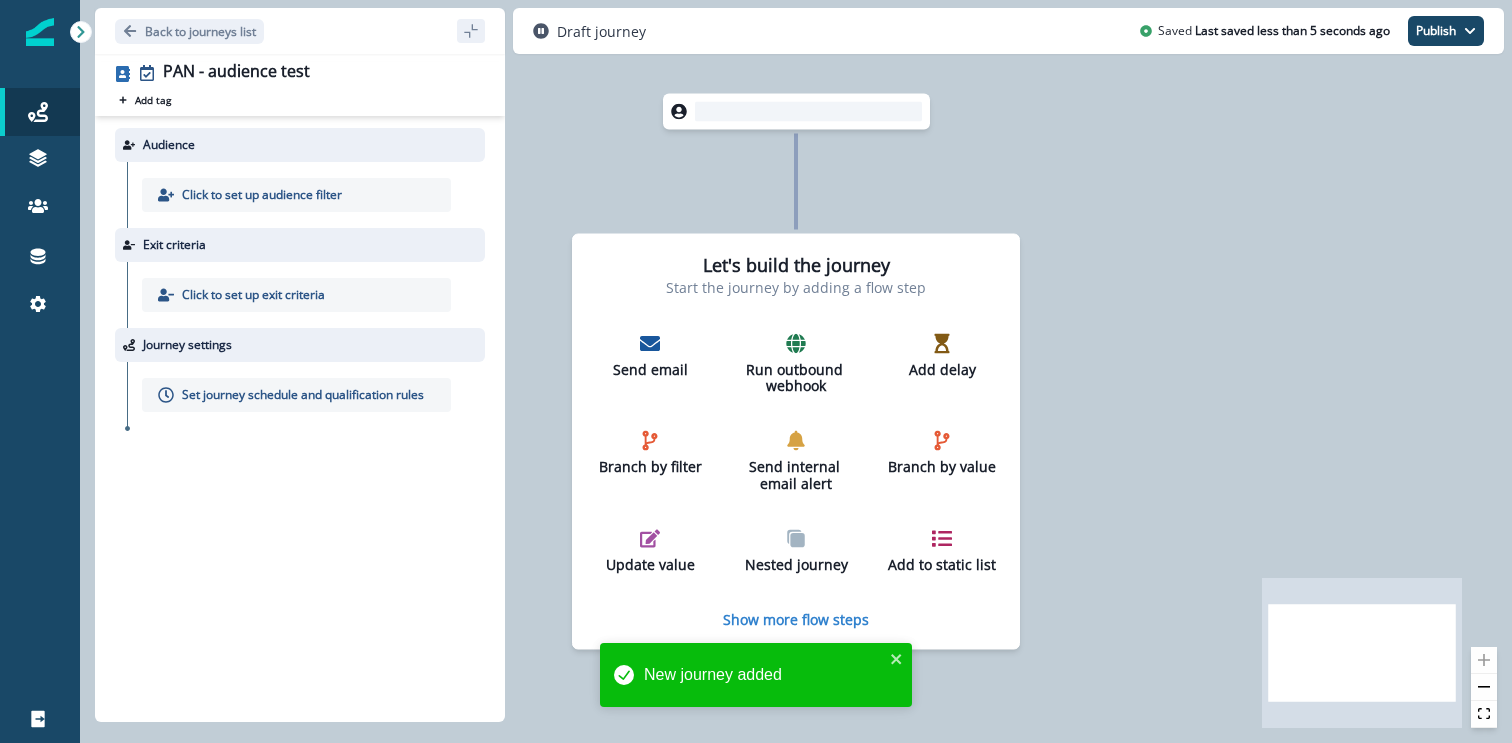 click on "Click to set up audience filter" at bounding box center [262, 195] 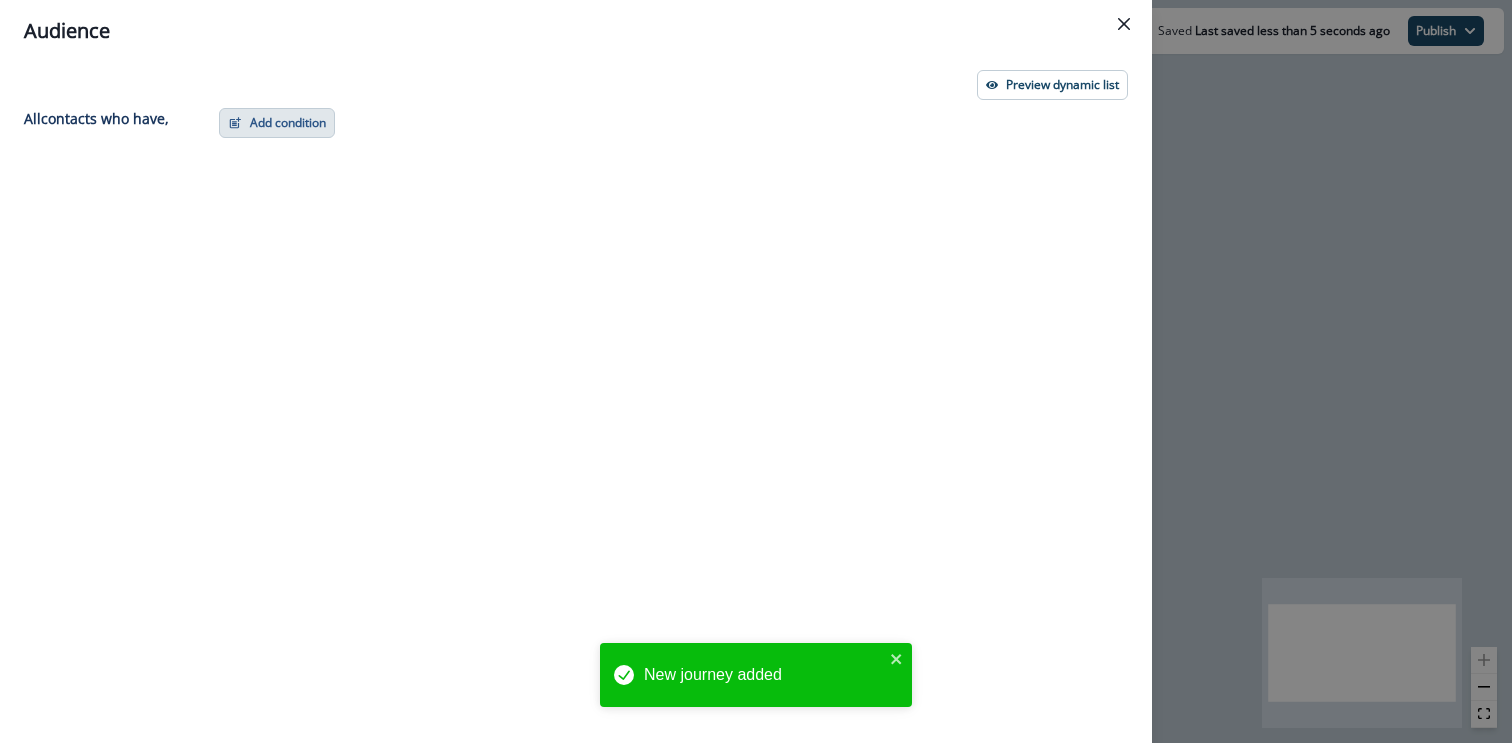 click on "Add condition" at bounding box center (277, 123) 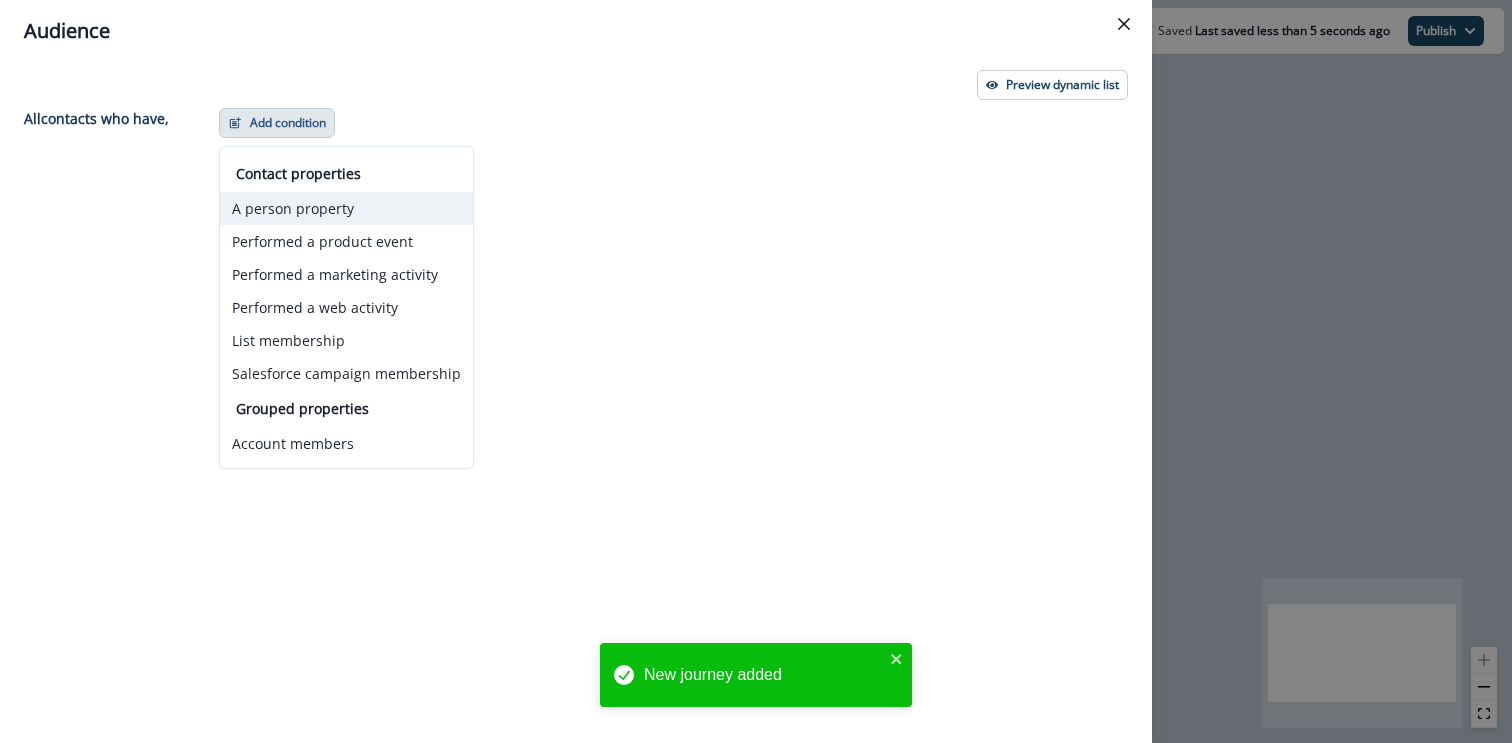 click on "A person property" at bounding box center [346, 208] 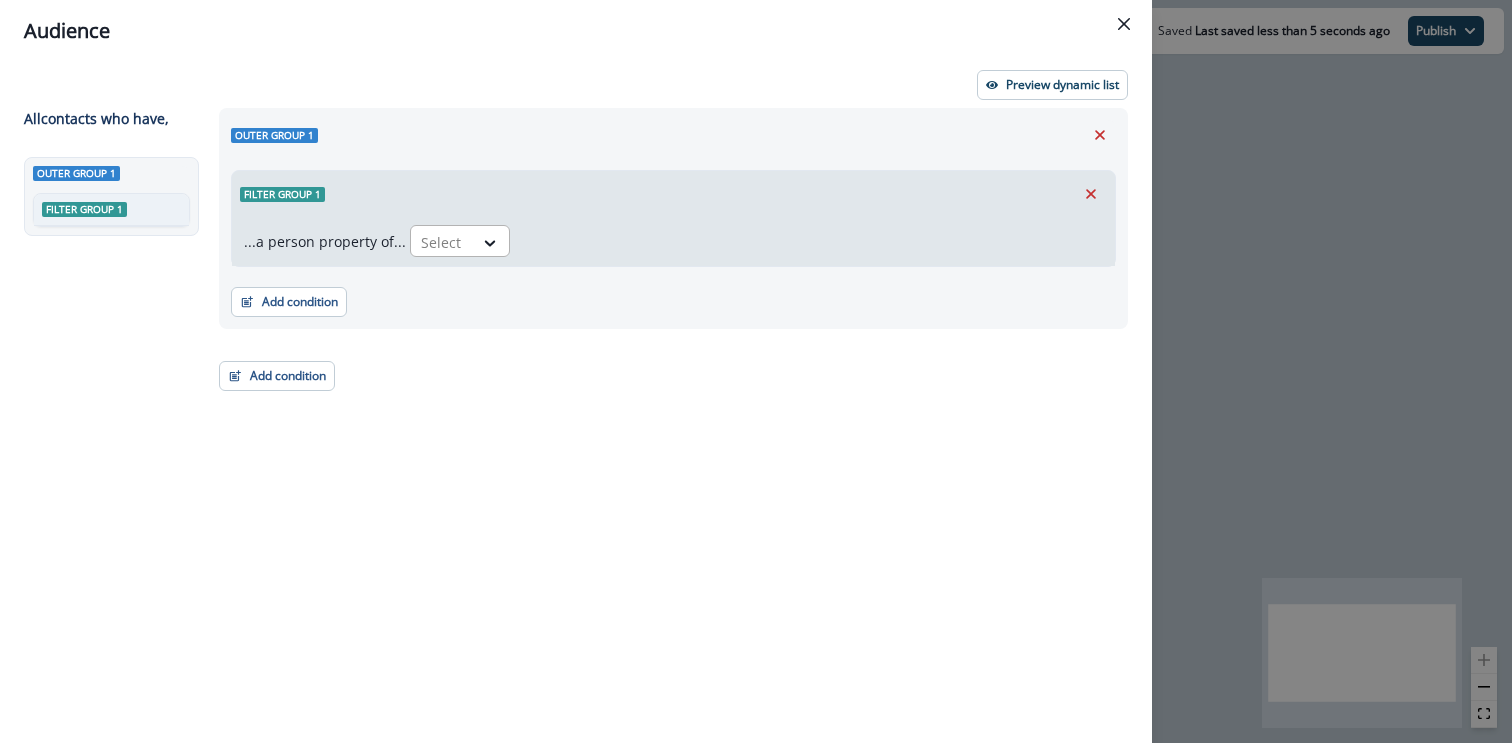 click on "Select" at bounding box center [442, 242] 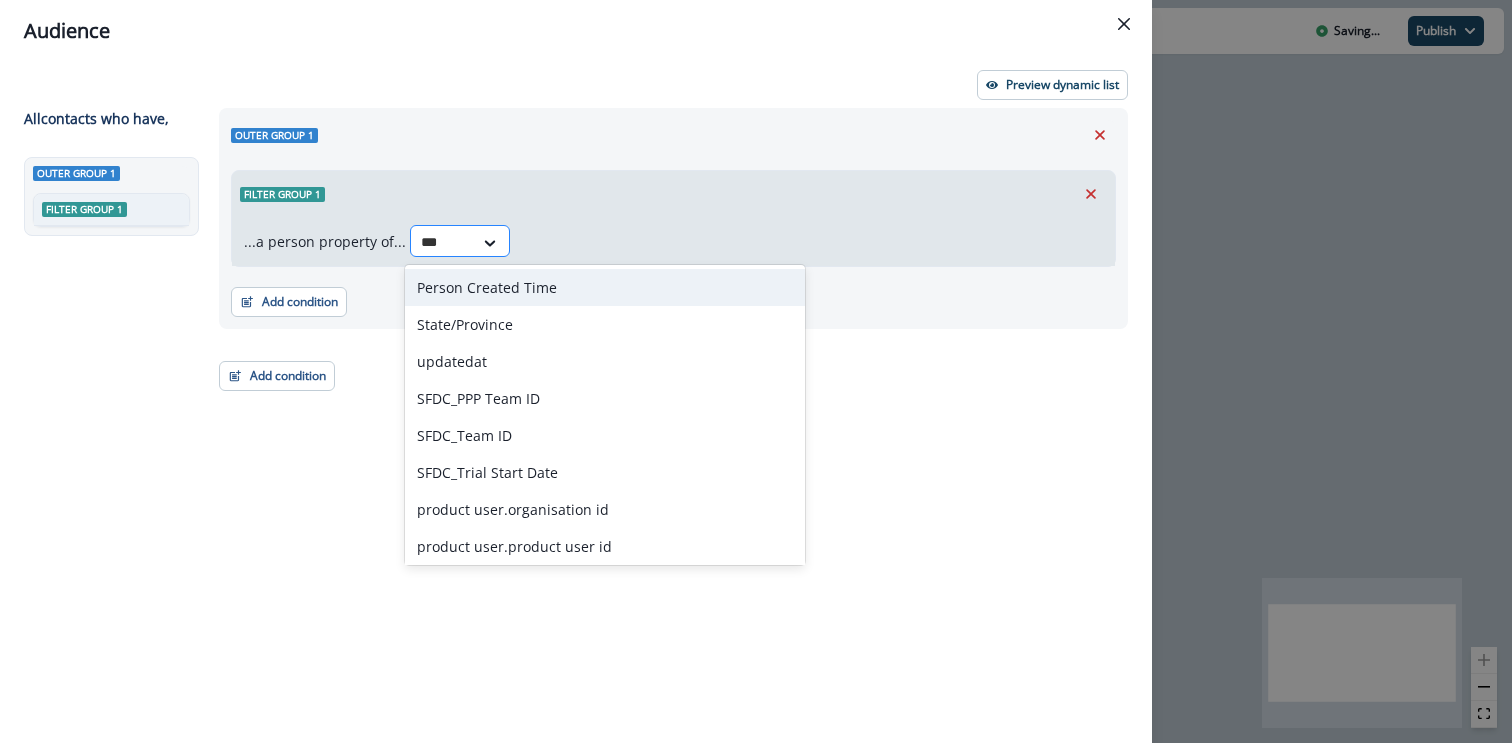 type on "****" 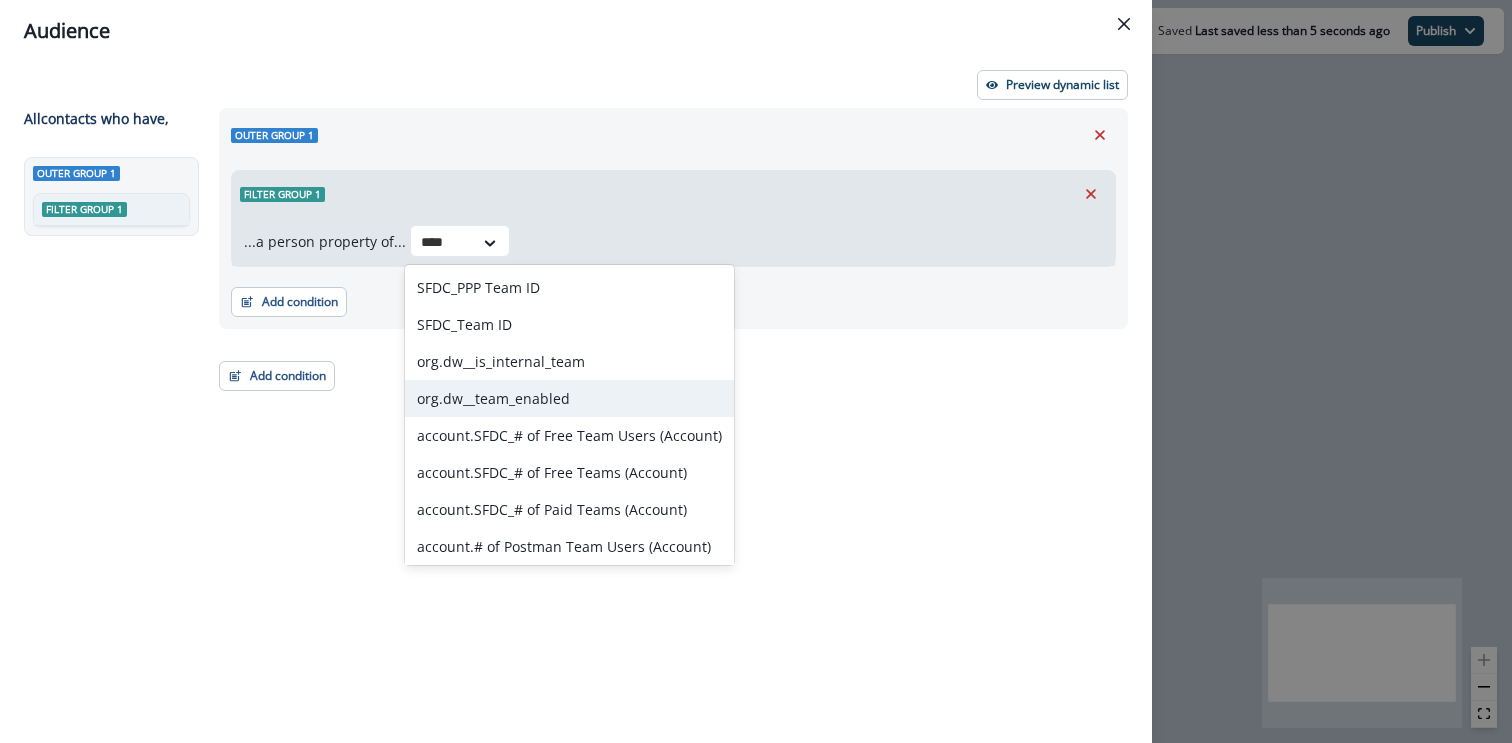 scroll, scrollTop: 152, scrollLeft: 0, axis: vertical 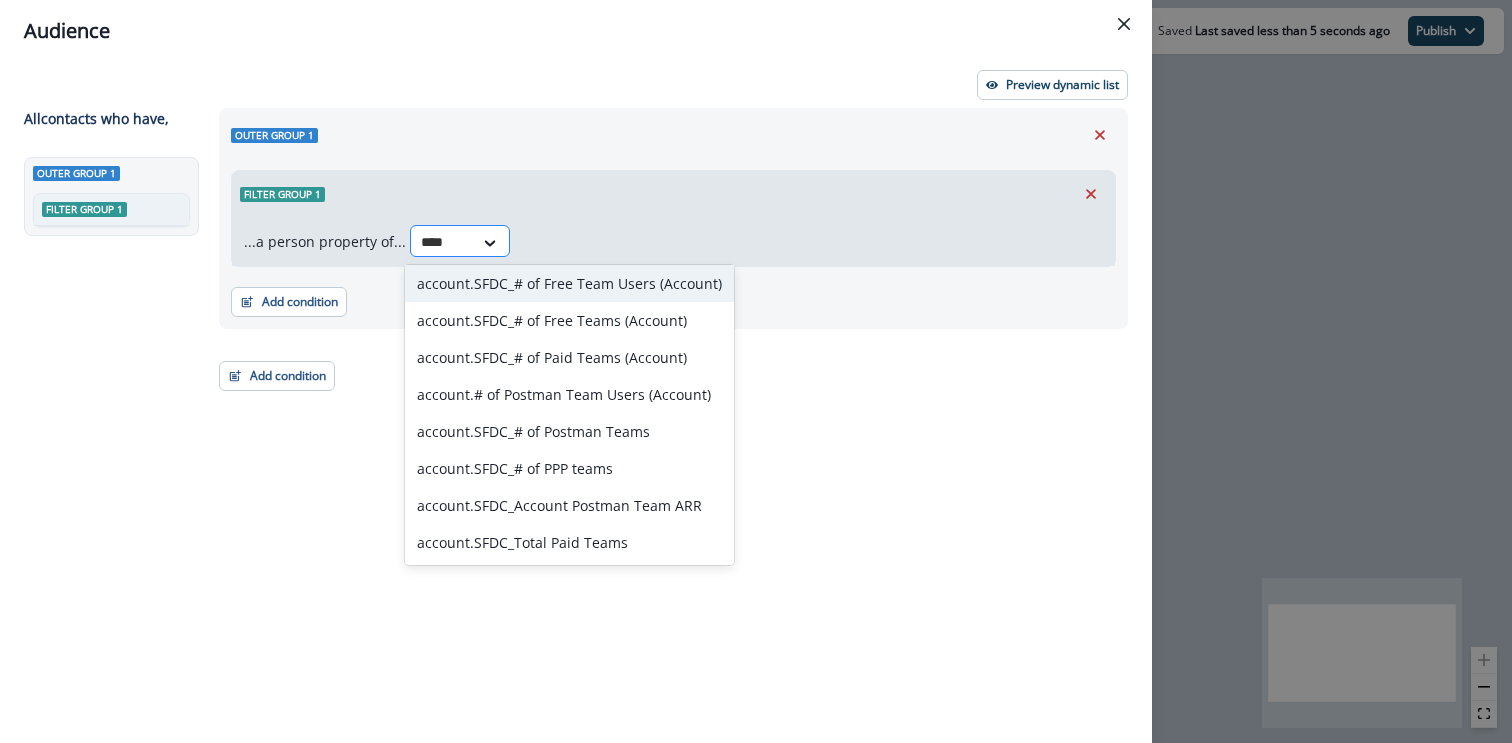 type 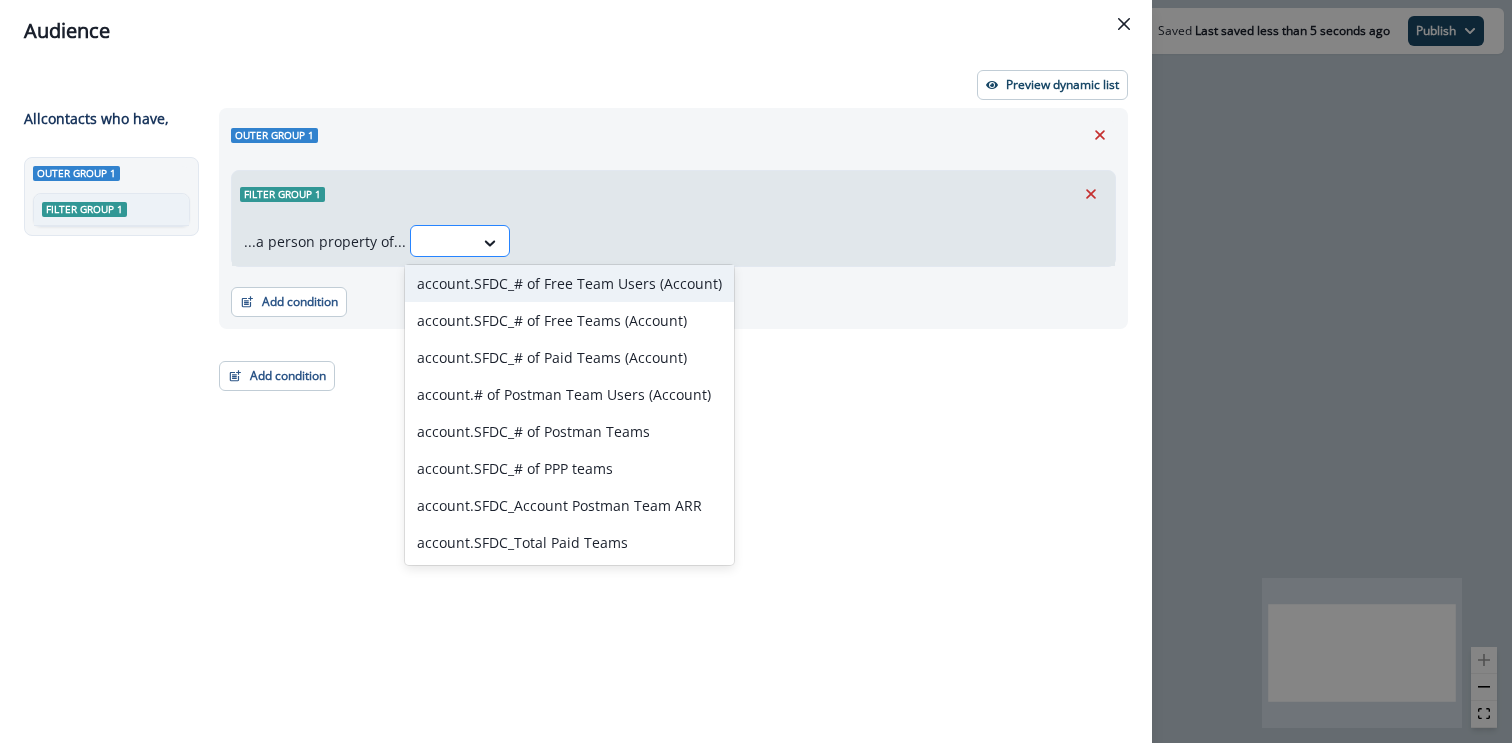 scroll, scrollTop: 4000, scrollLeft: 0, axis: vertical 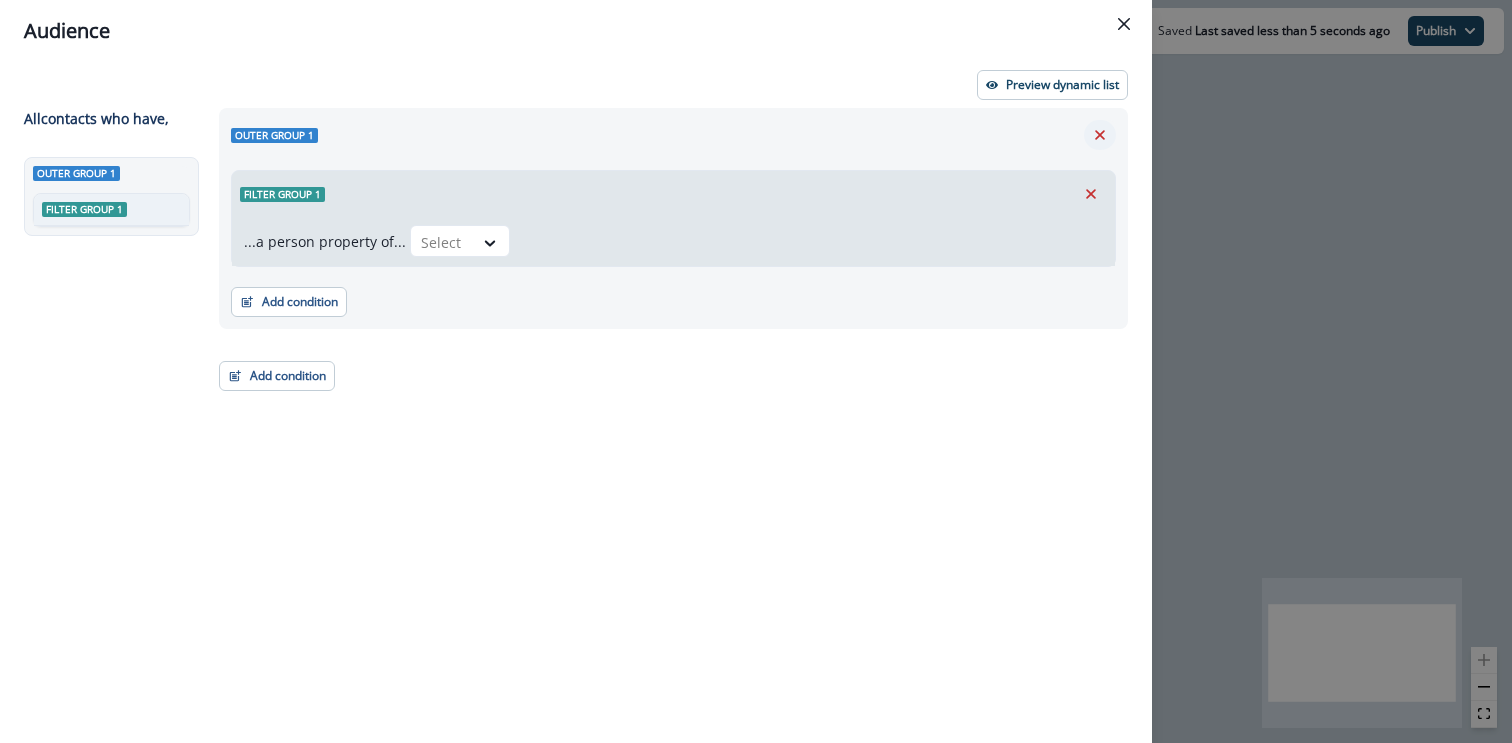 click 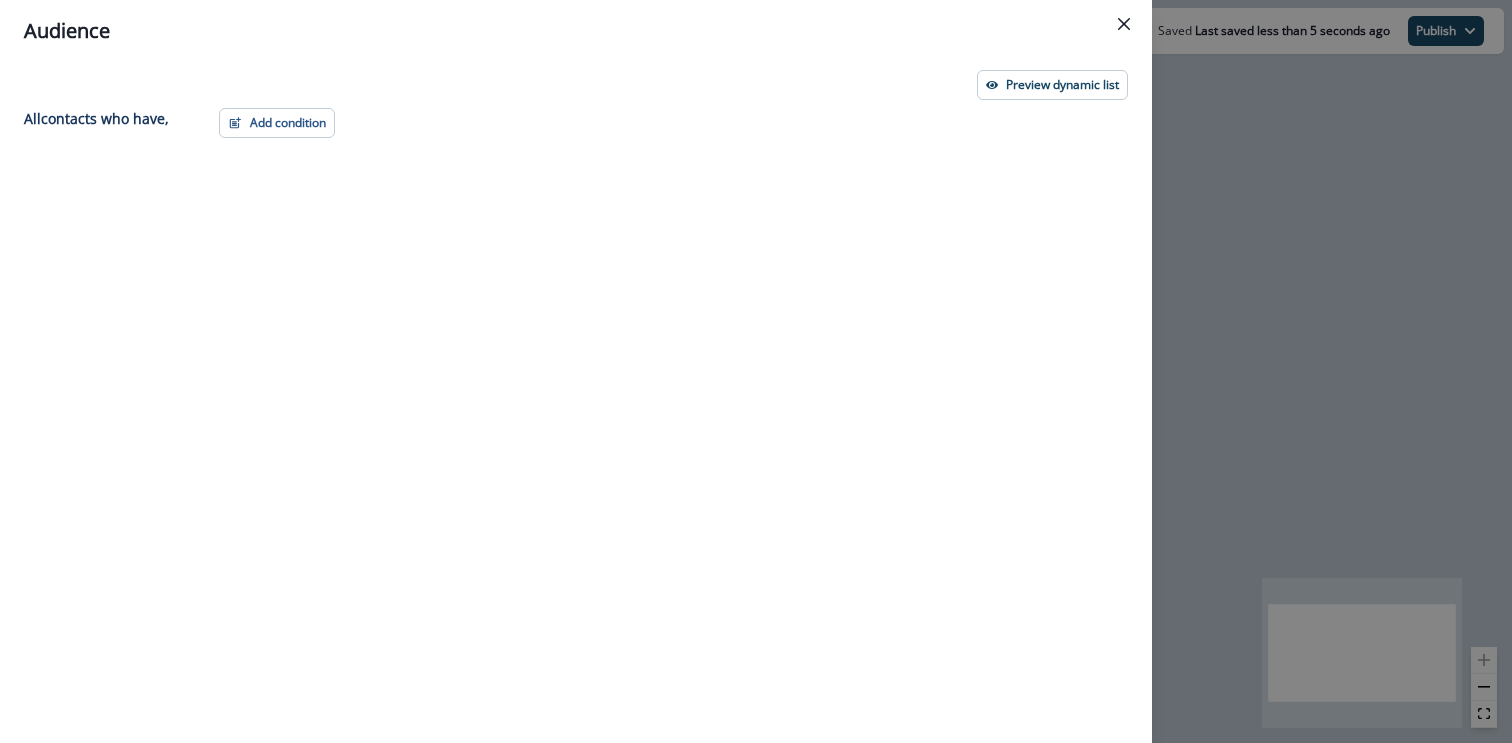 click on "Preview dynamic list All  contact s who have, Add condition Contact properties A person property Performed a product event Performed a marketing activity Performed a web activity List membership Salesforce campaign membership Grouped properties Account members" at bounding box center (576, 402) 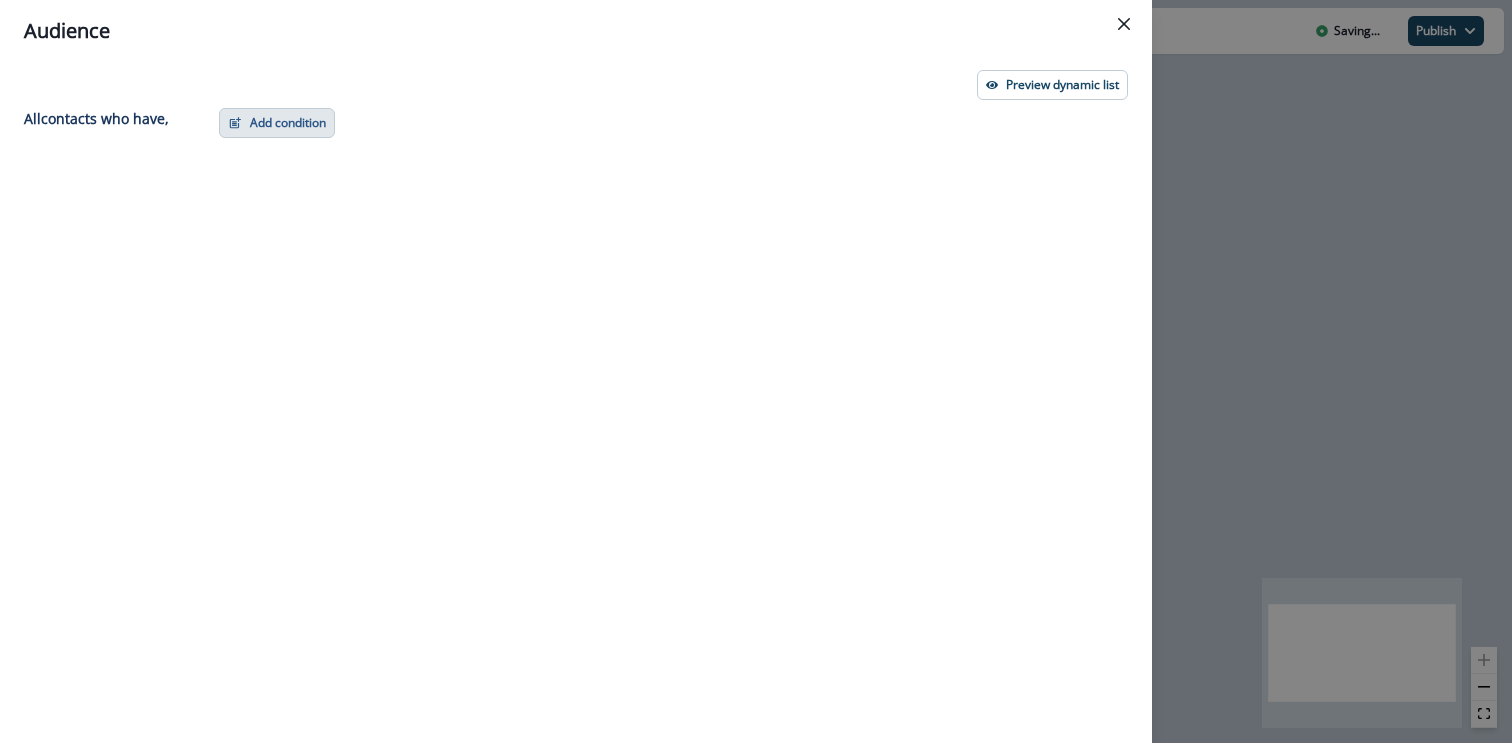 click on "Add condition" at bounding box center [277, 123] 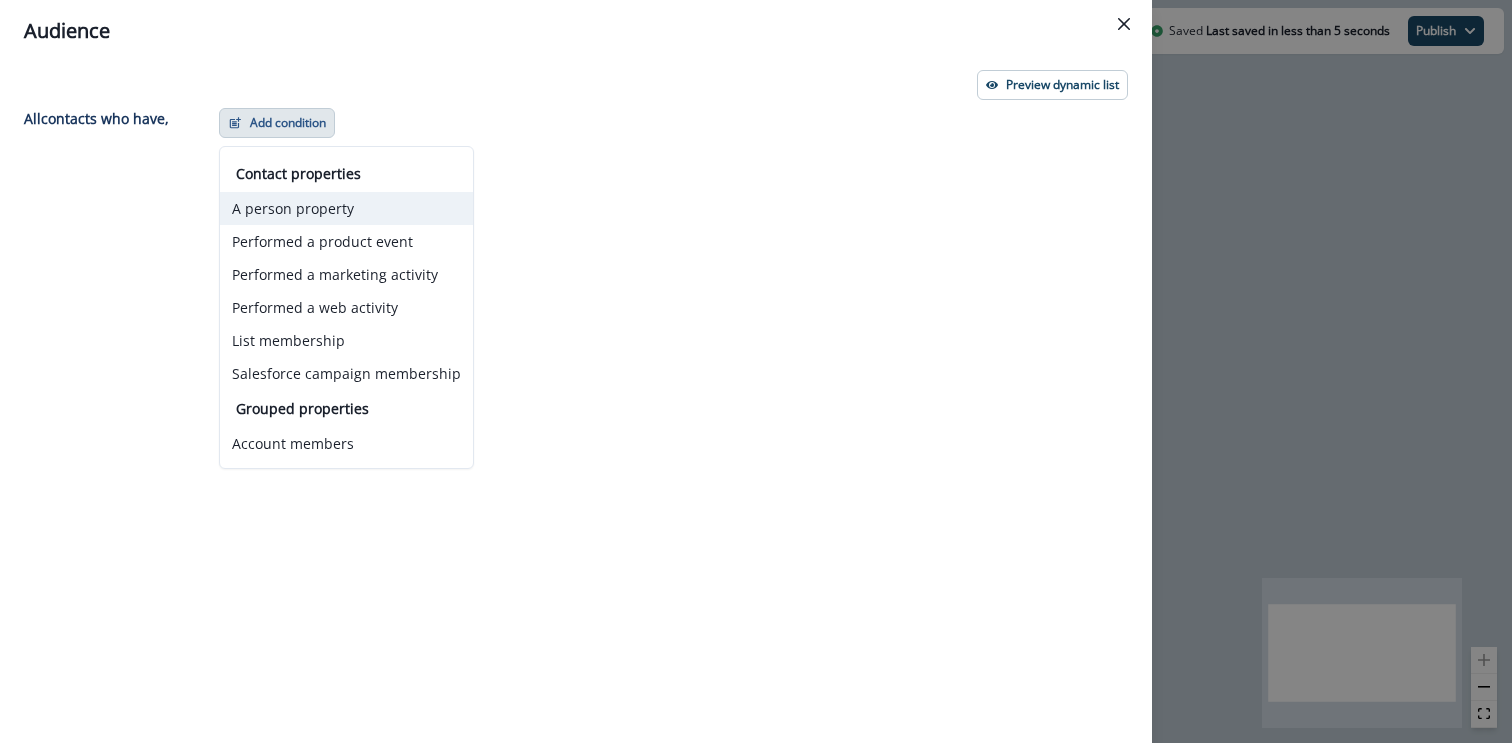 click on "A person property" at bounding box center [346, 208] 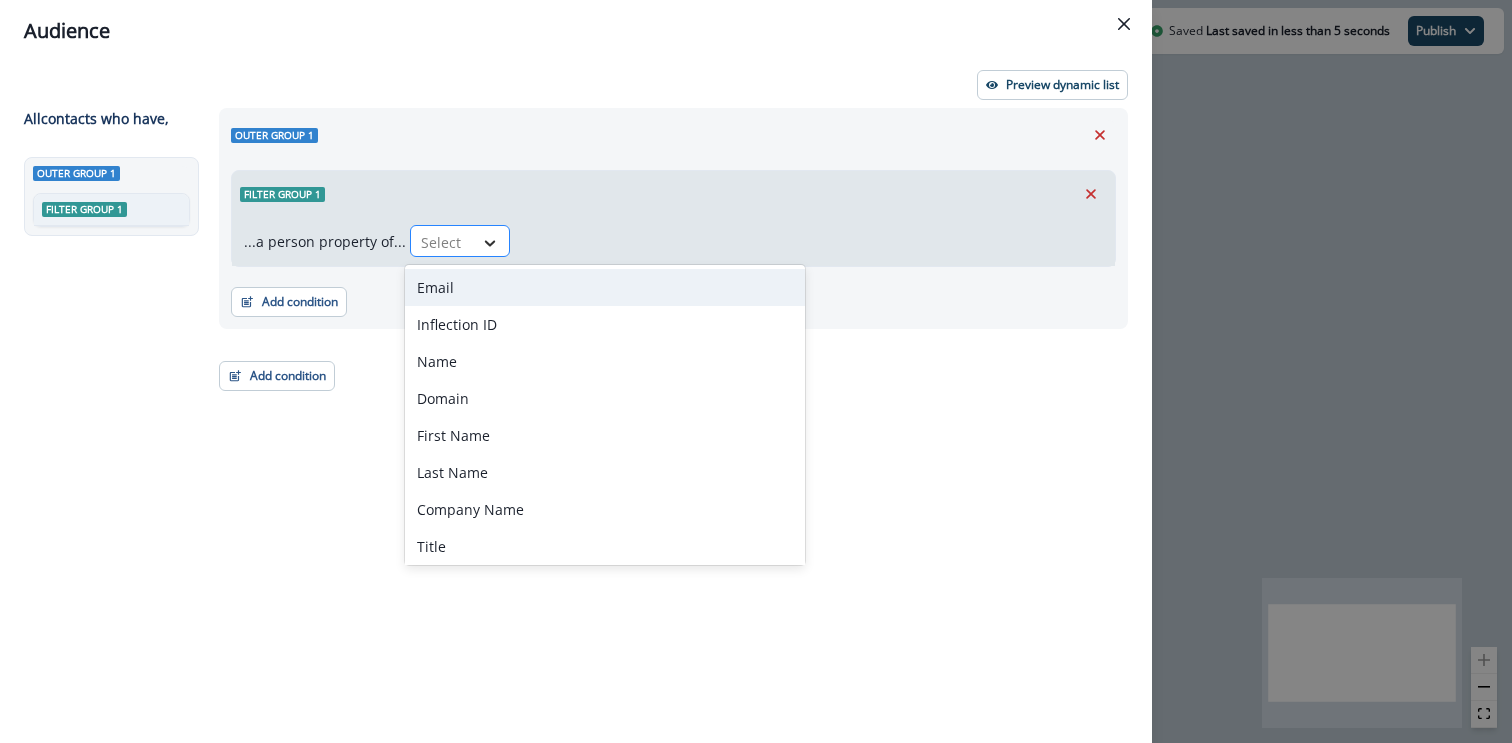 click at bounding box center [490, 243] 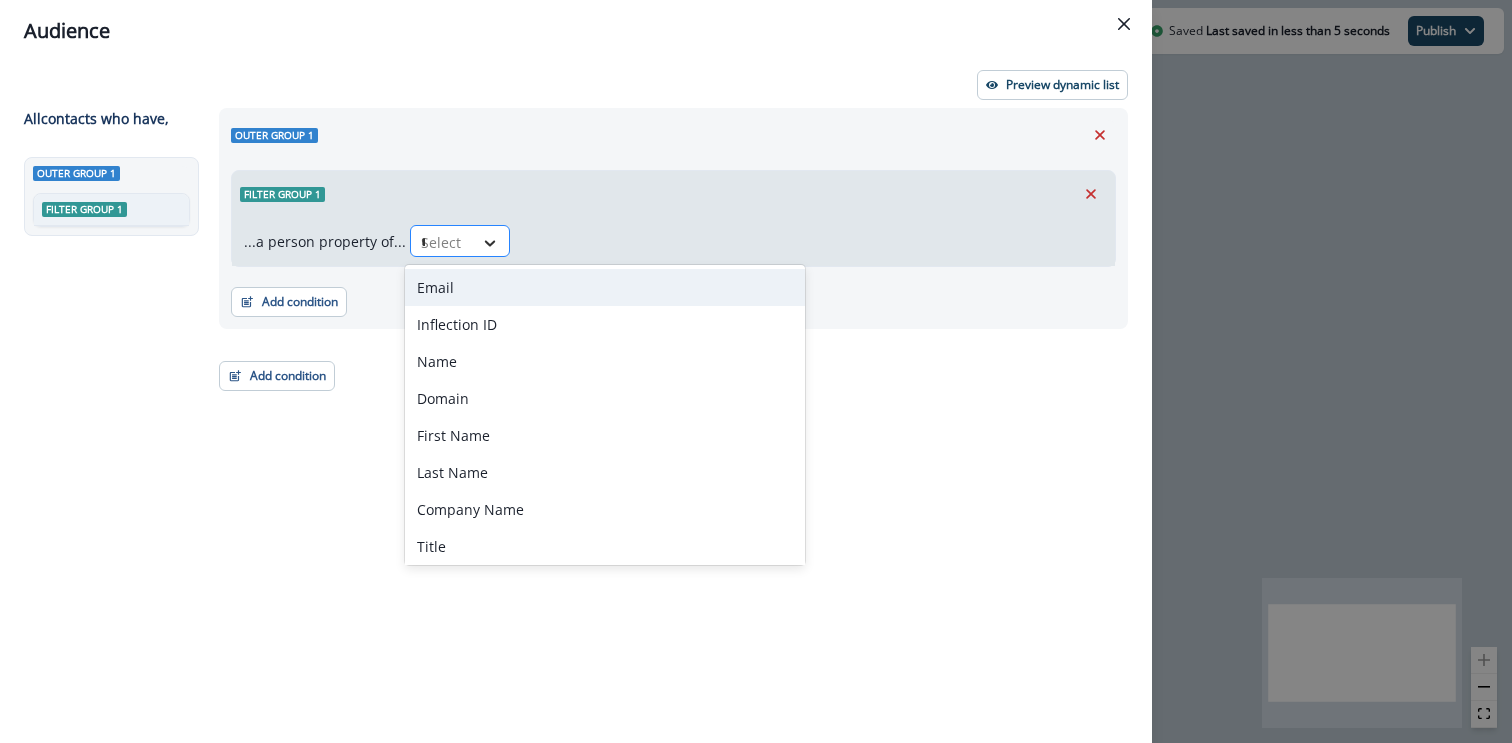 type on "**" 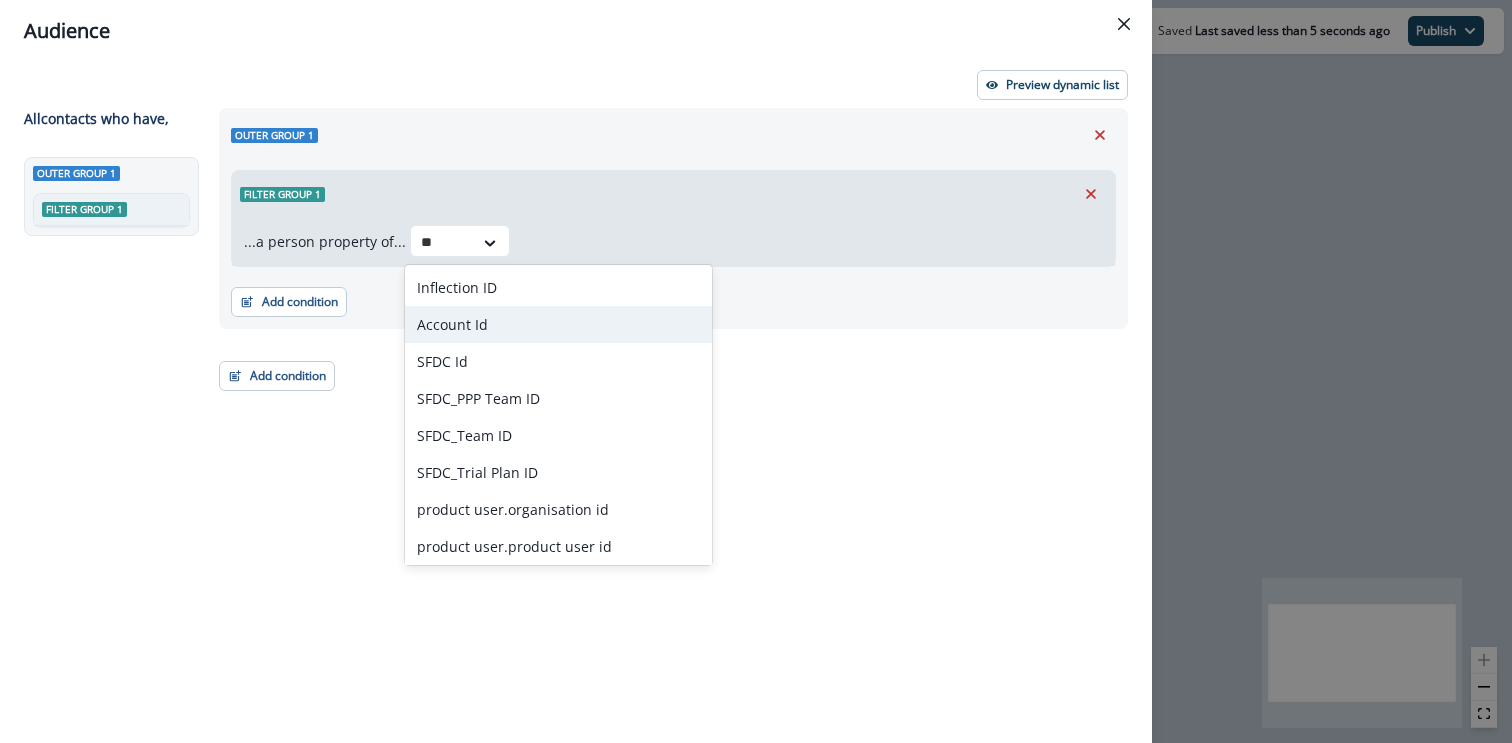 click on "Account Id" at bounding box center (558, 324) 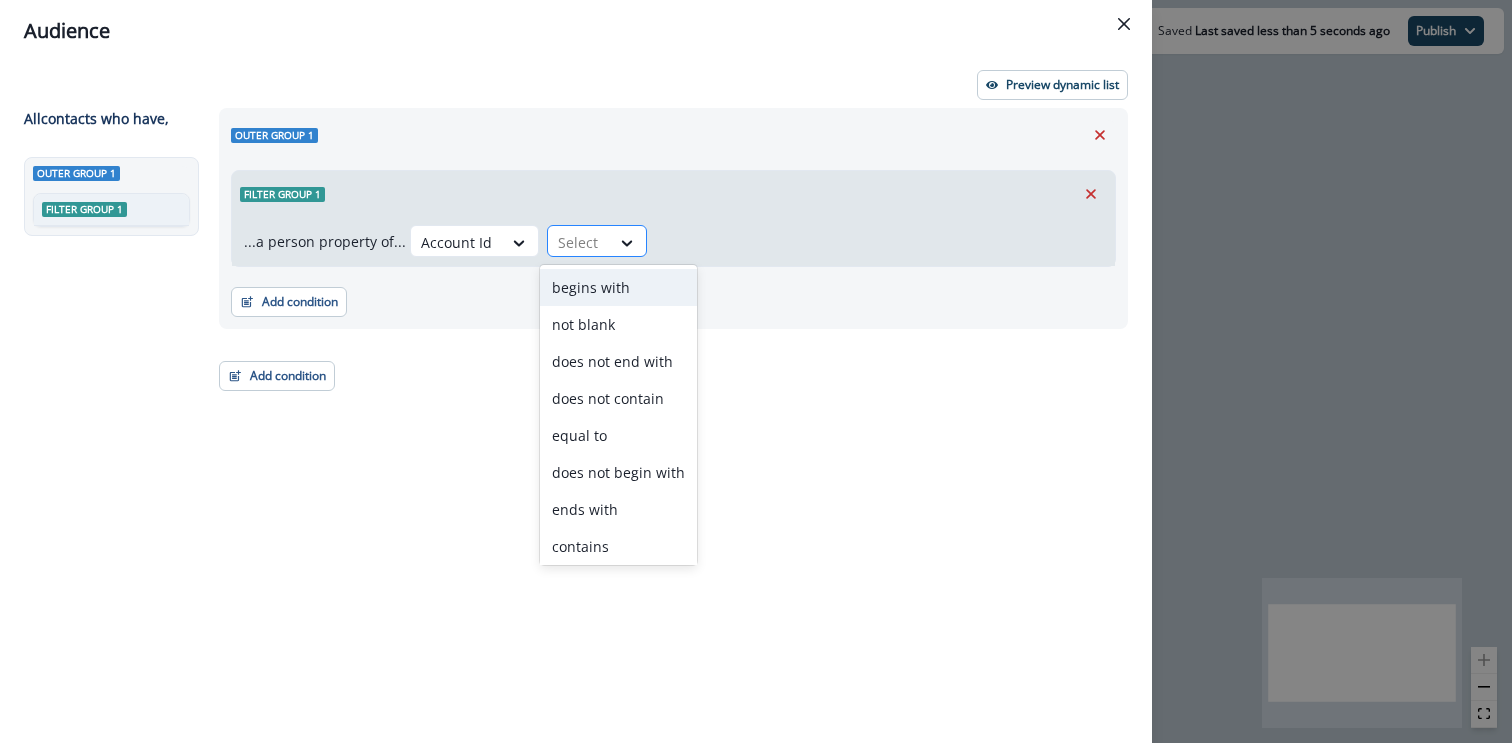 click at bounding box center (579, 242) 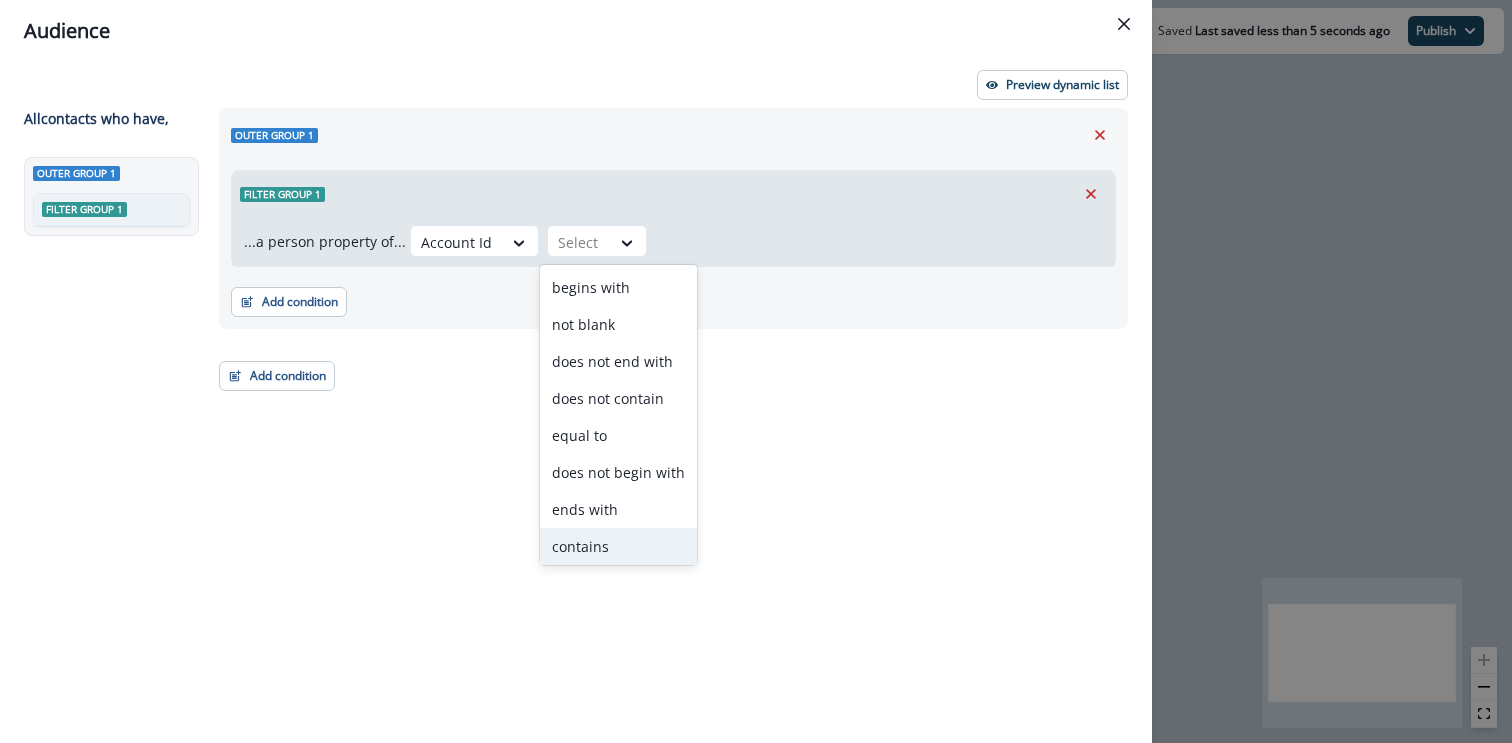 click on "contains" at bounding box center [618, 546] 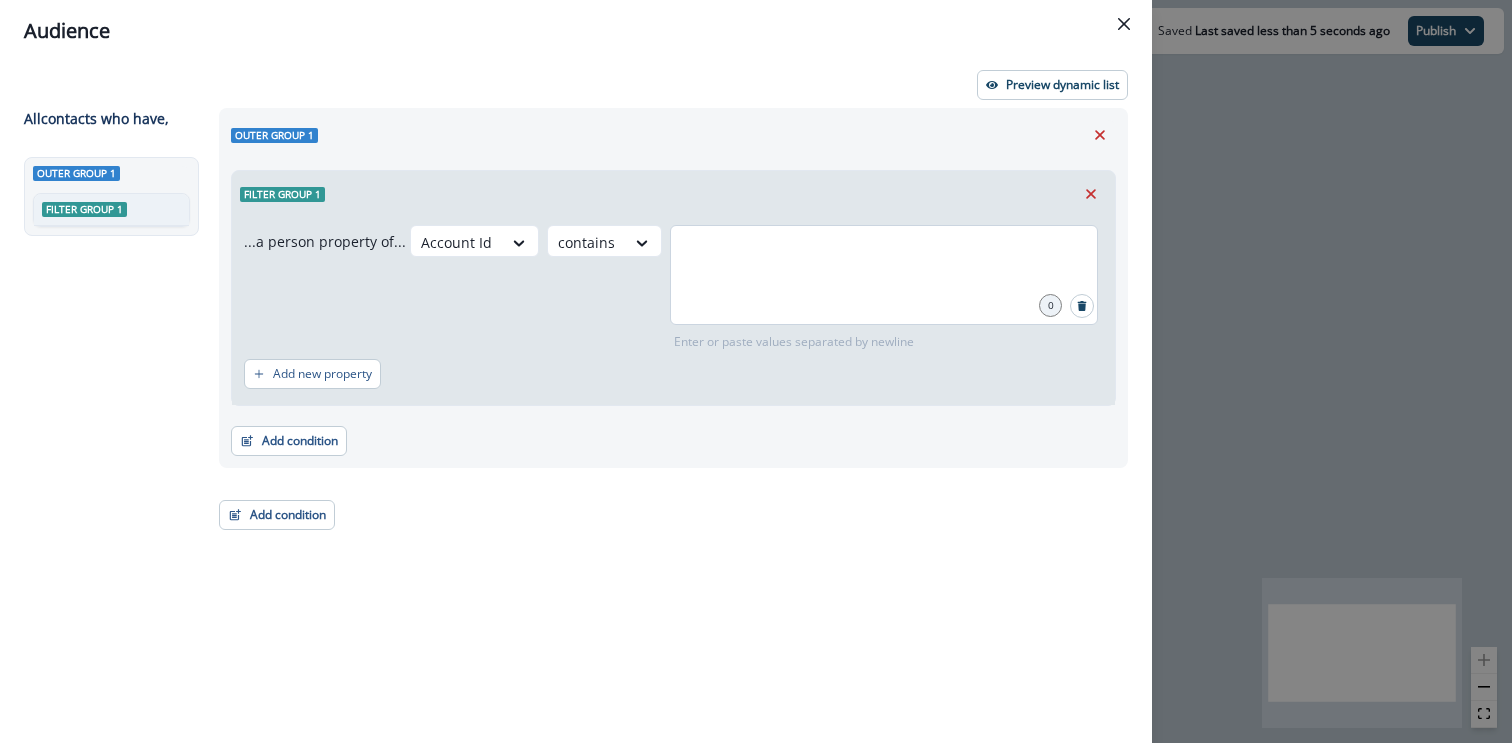click at bounding box center [884, 275] 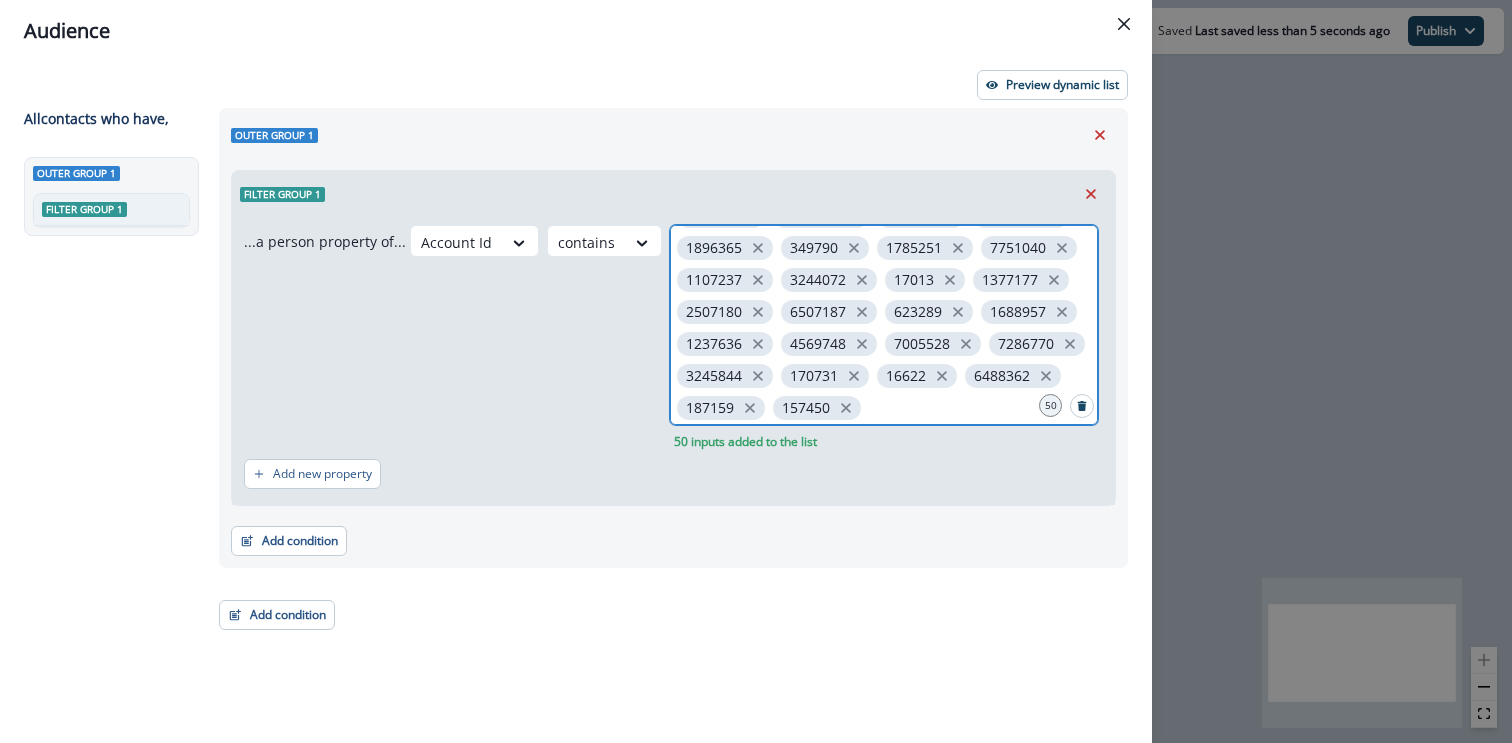scroll, scrollTop: 0, scrollLeft: 0, axis: both 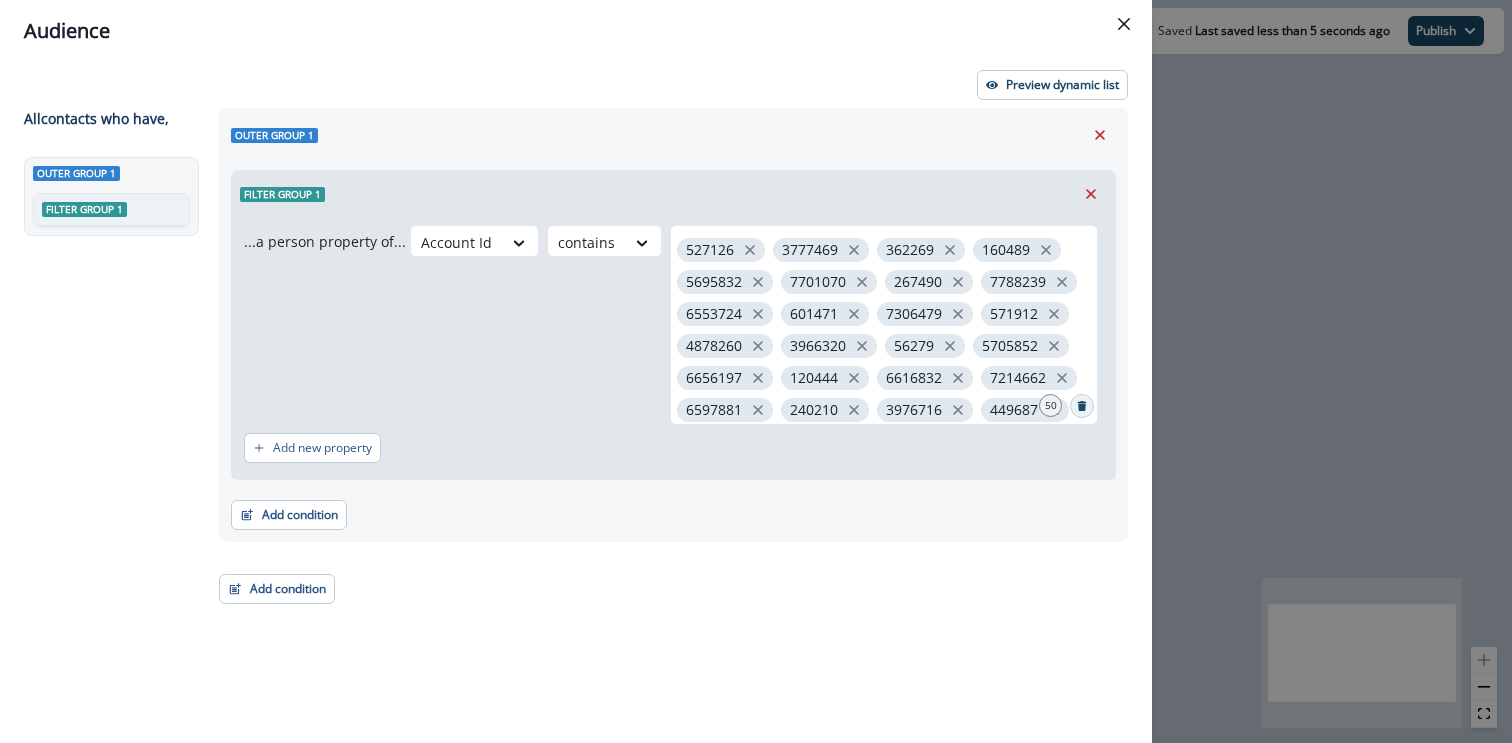 click 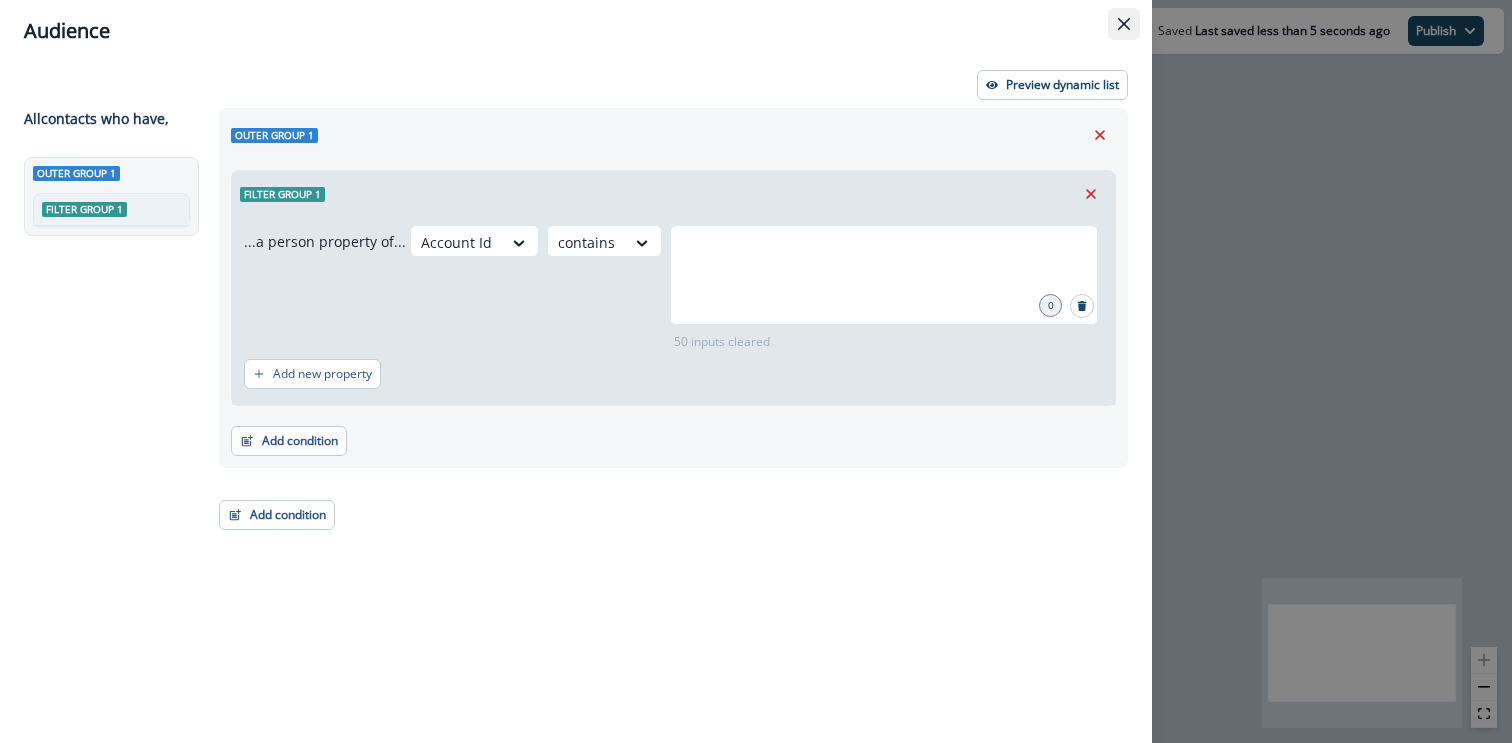 click 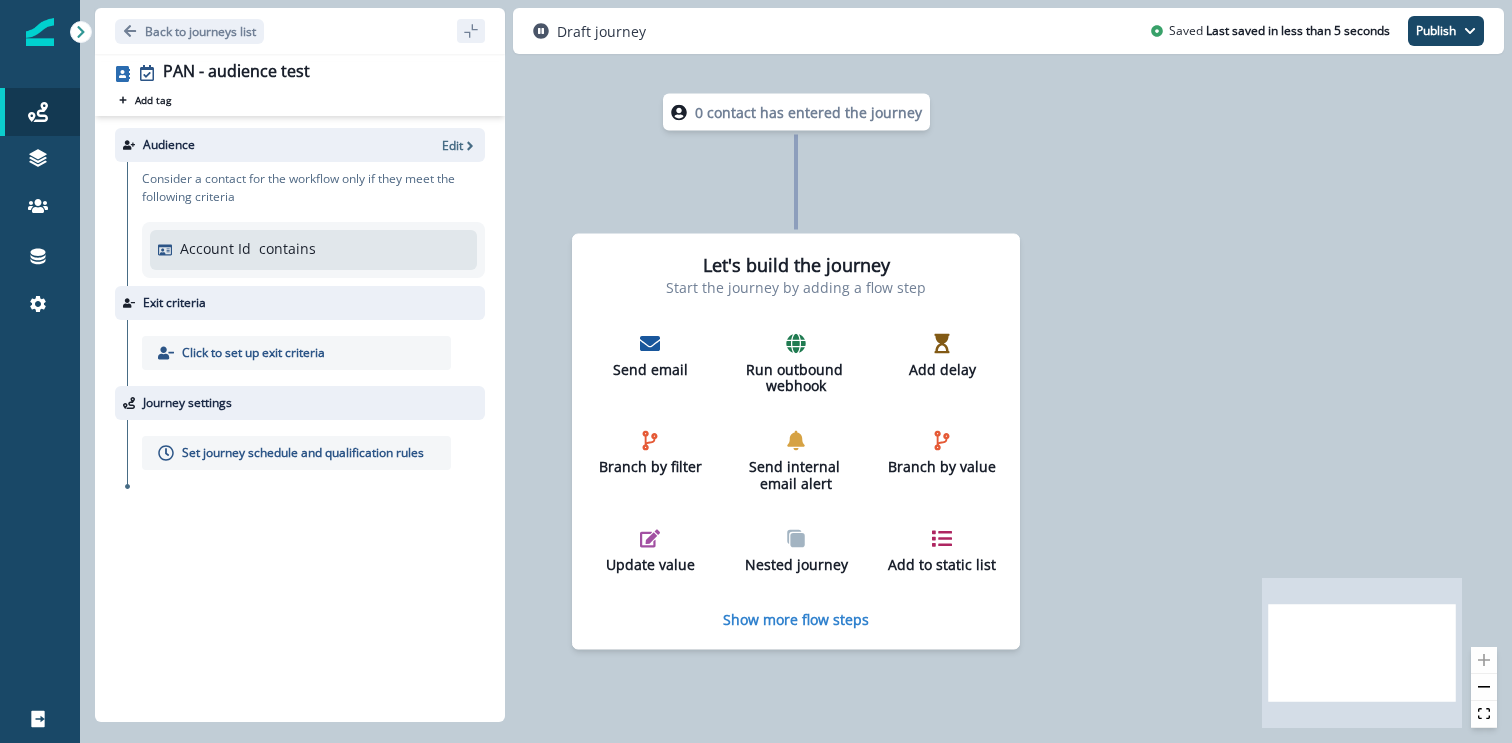 click on "Back to journeys list" at bounding box center (300, 31) 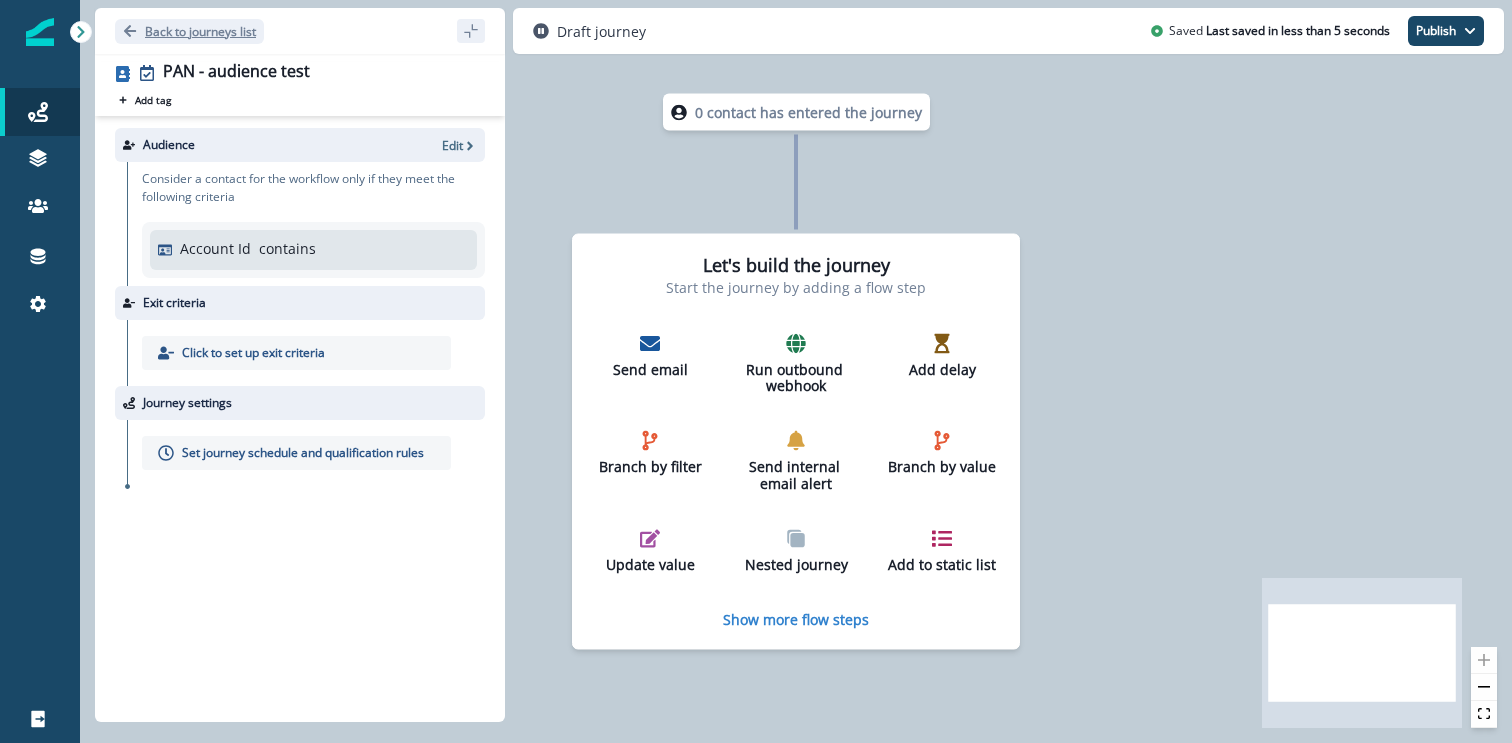 click on "Back to journeys list" at bounding box center [200, 31] 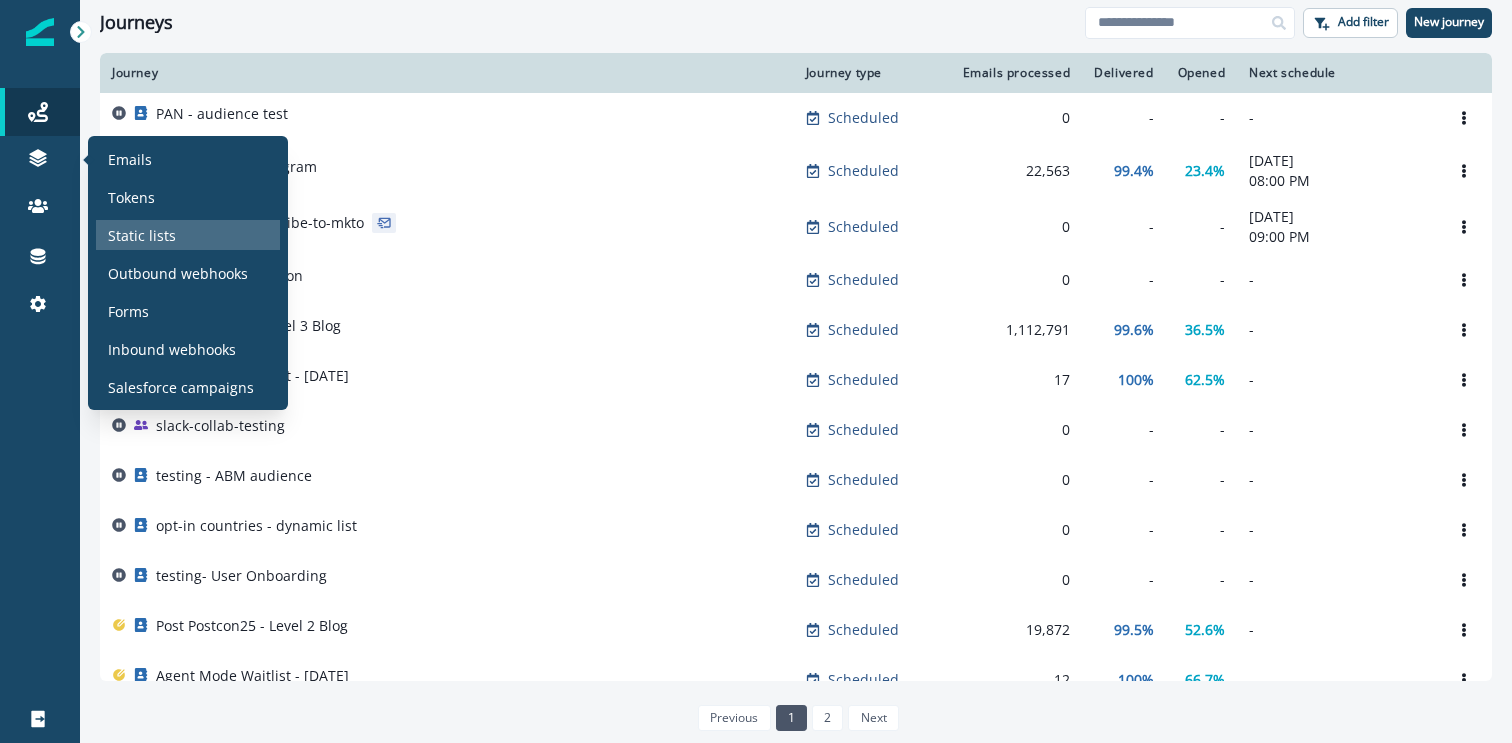 click on "Static lists" at bounding box center (188, 235) 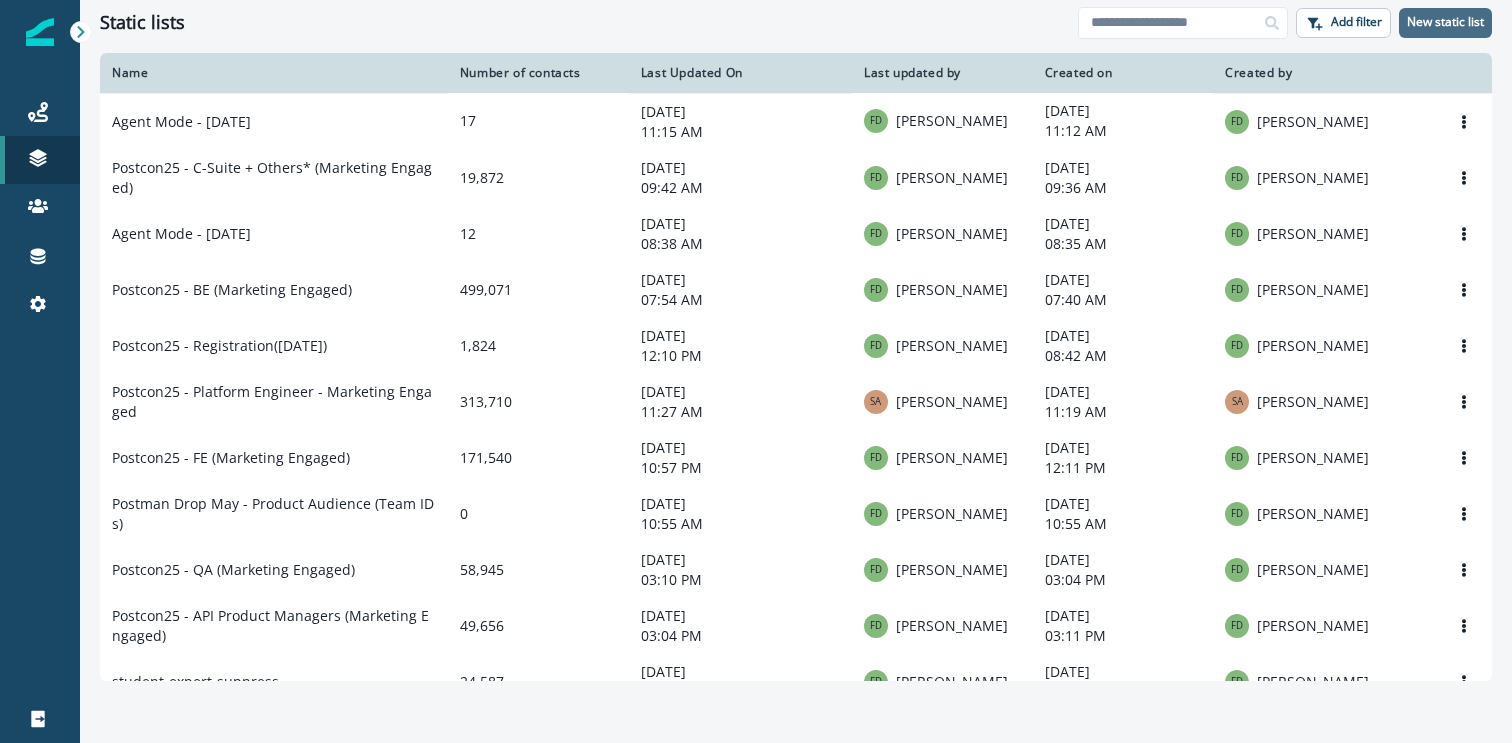click on "New static list" at bounding box center [1445, 22] 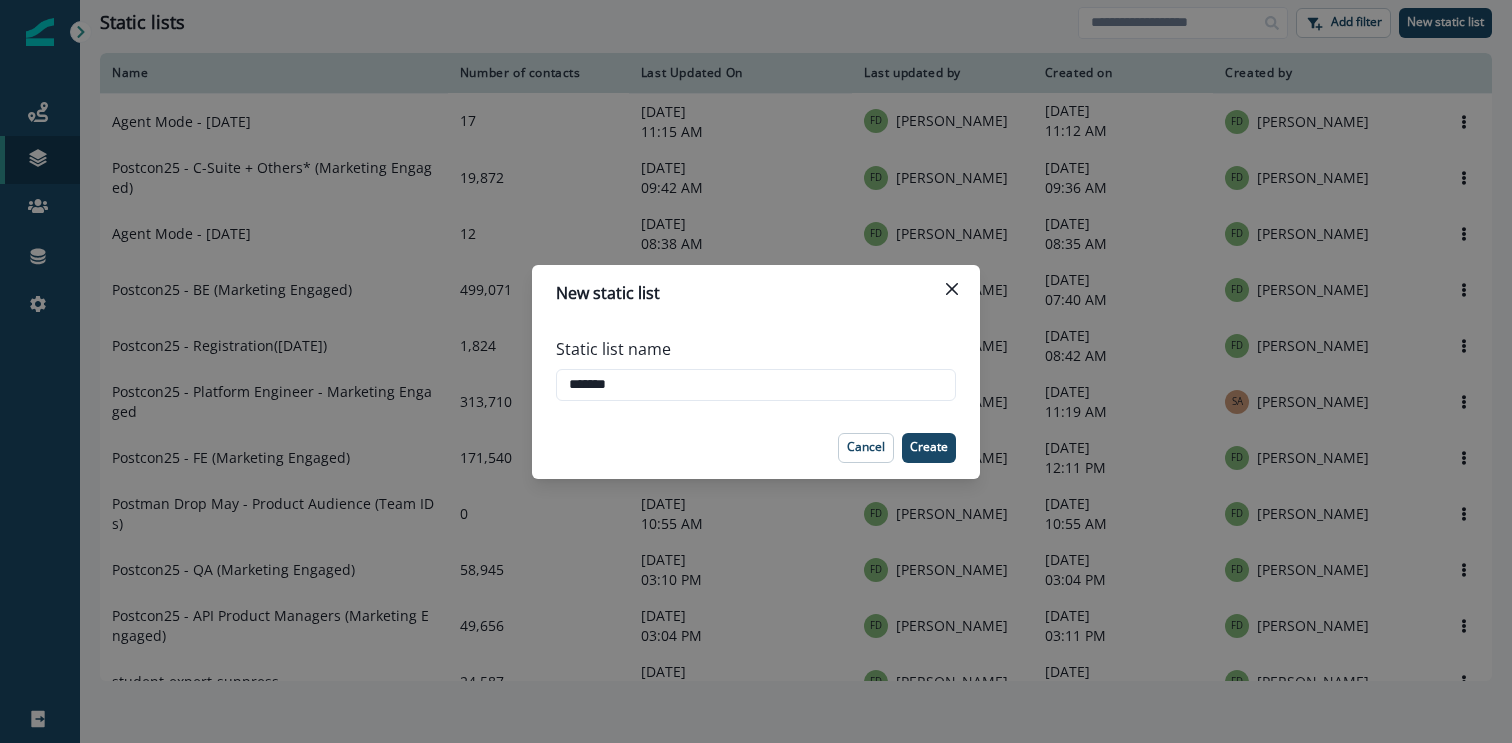 type on "*******" 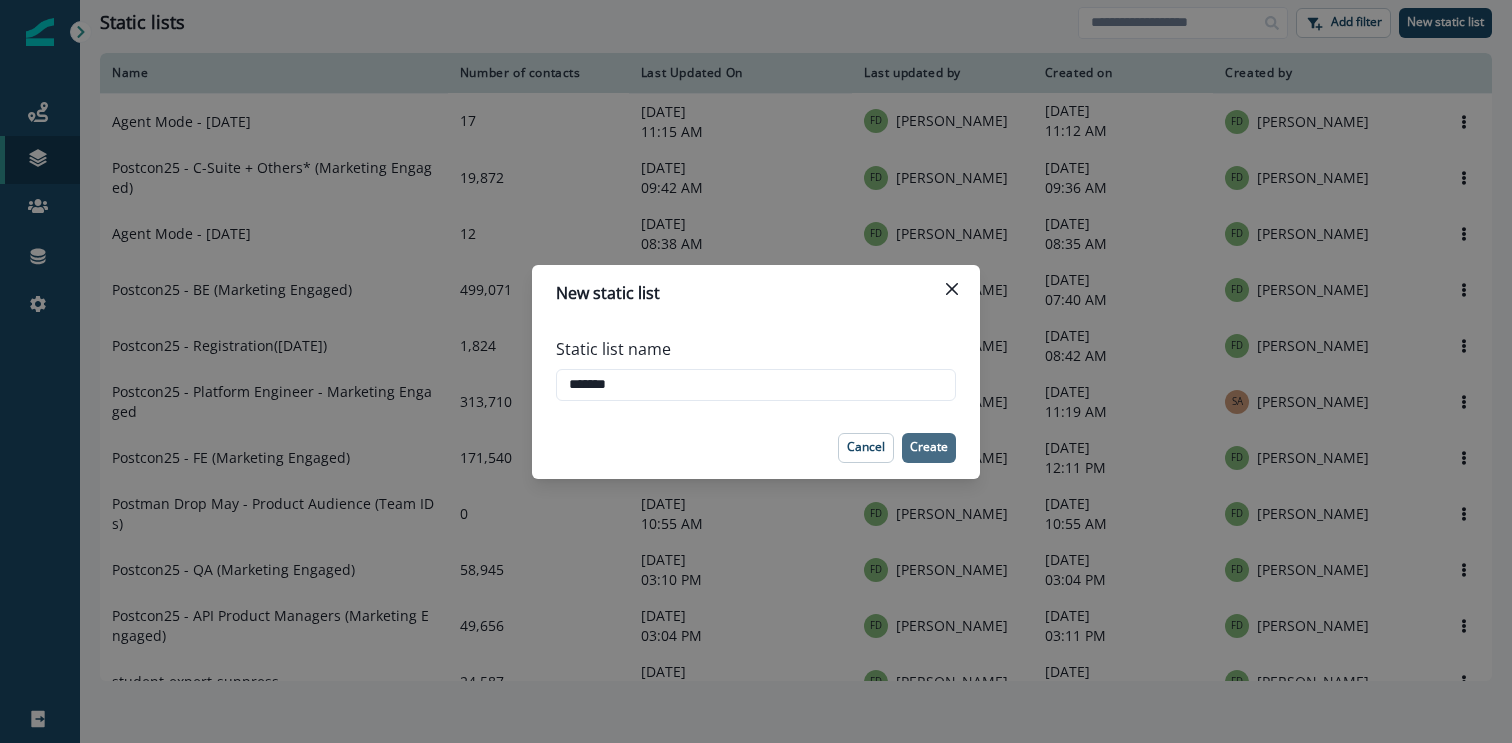 click on "Create" at bounding box center [929, 447] 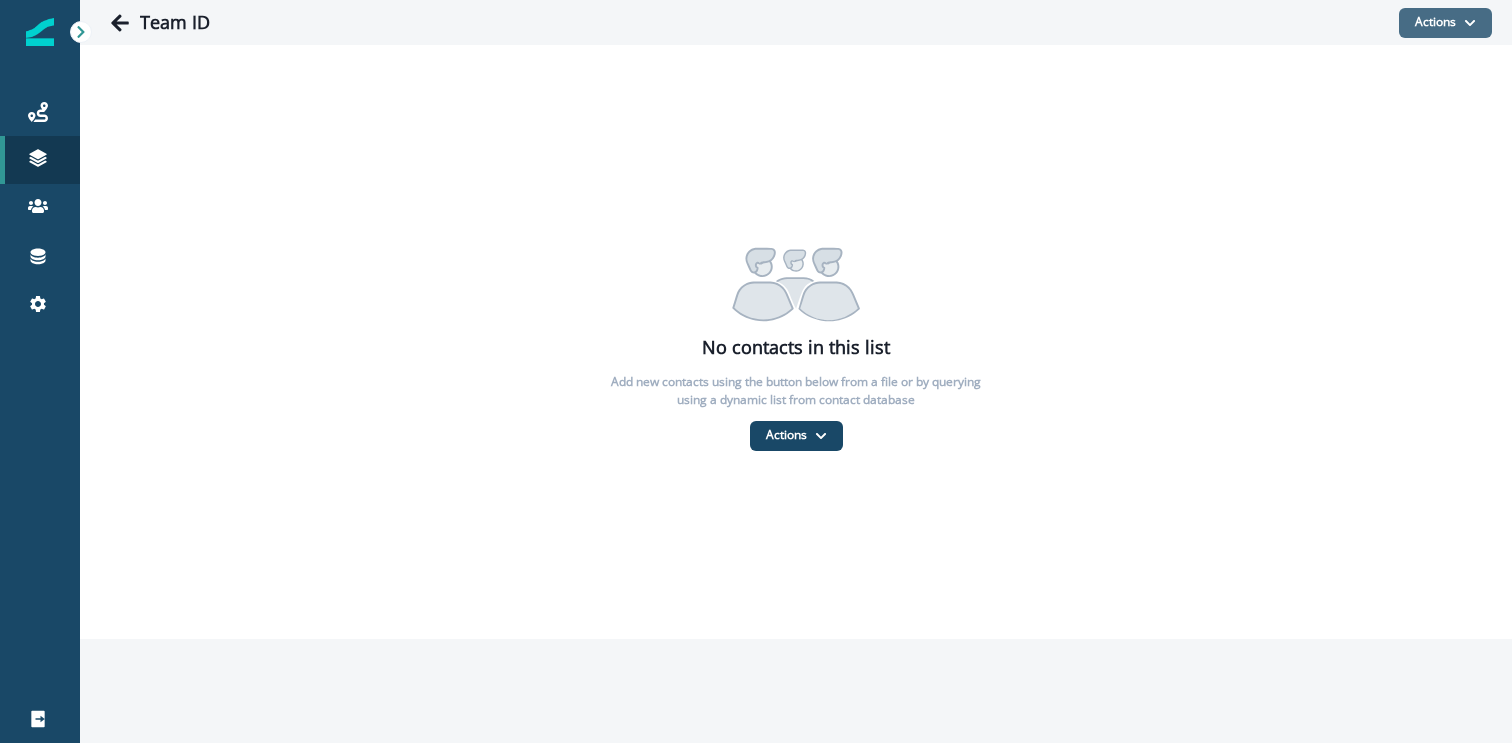 click on "Actions" at bounding box center [1445, 23] 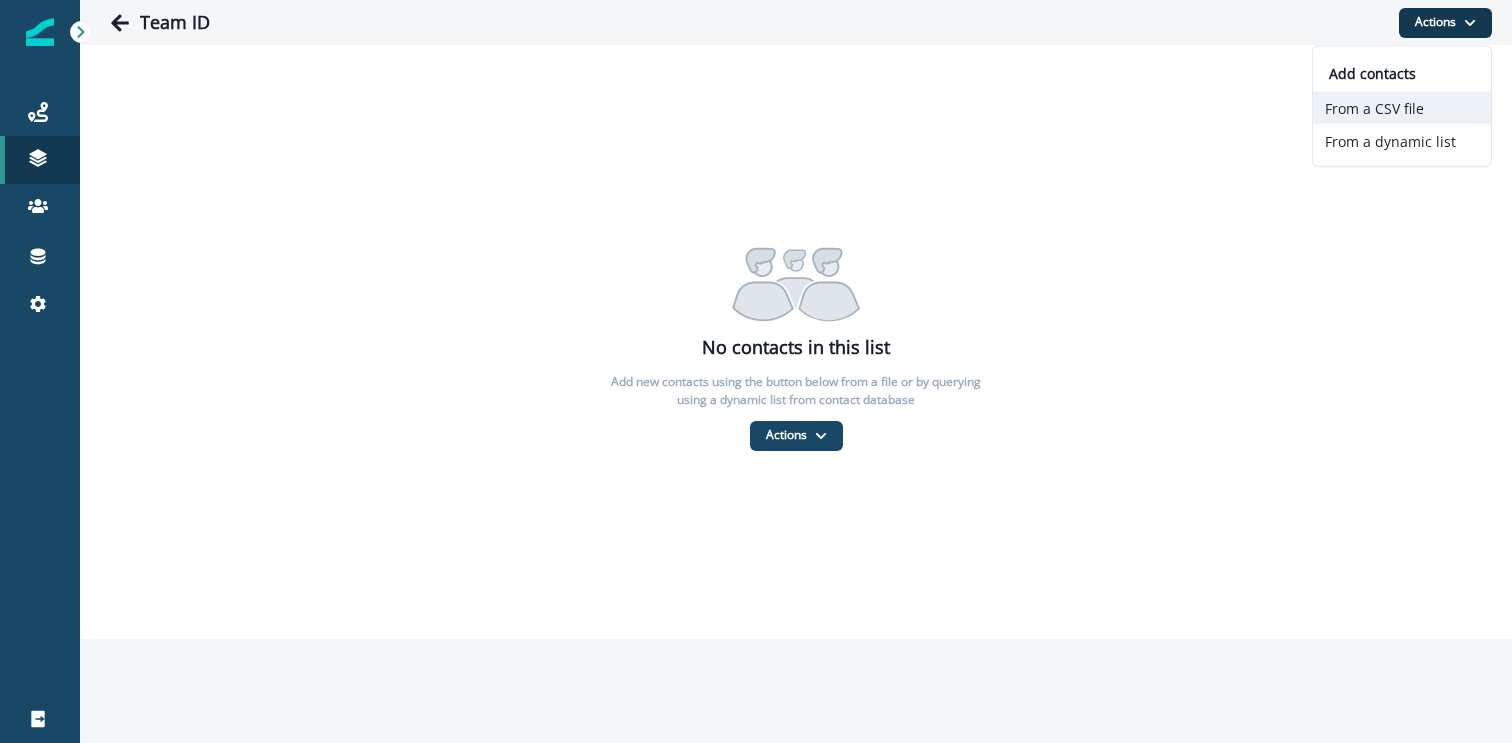 click on "From a CSV file" at bounding box center [1402, 108] 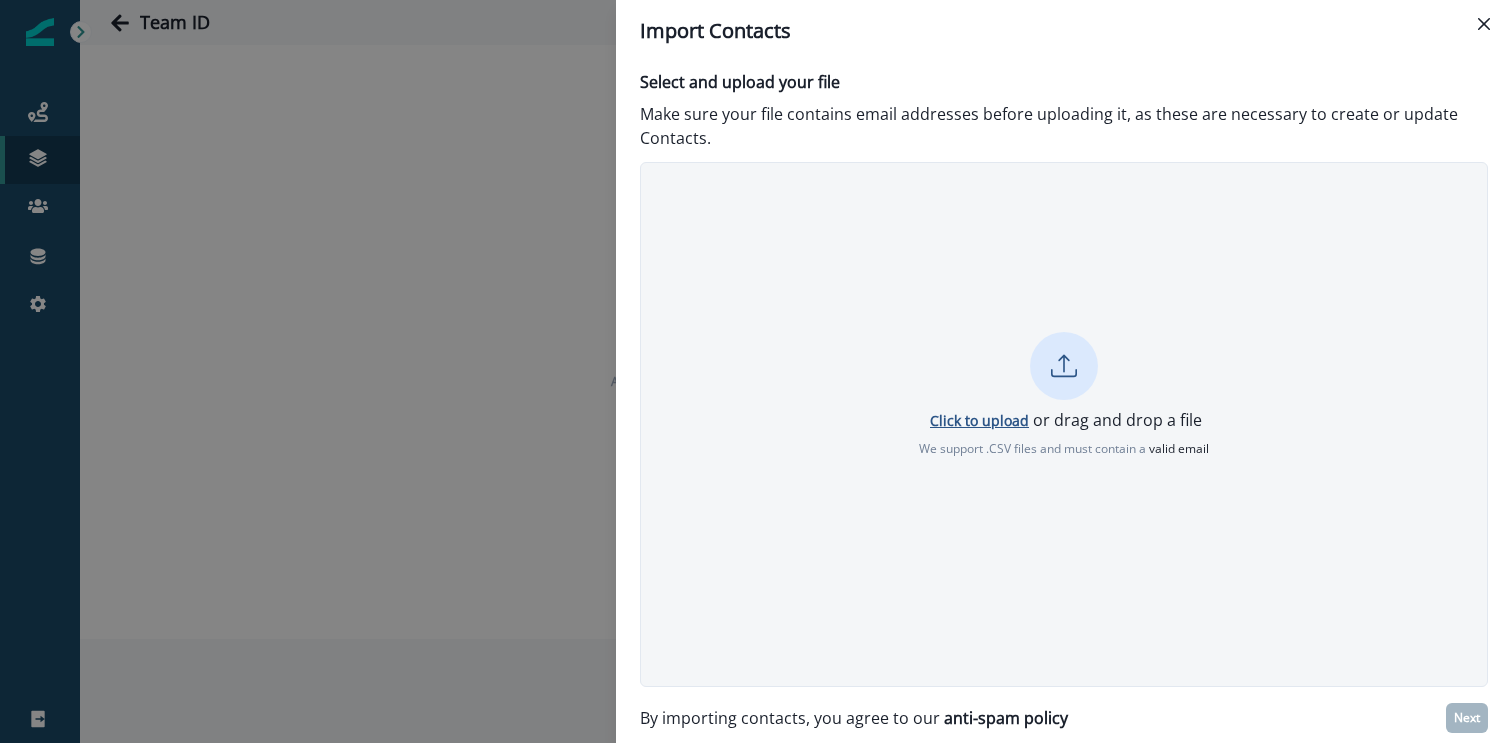 click on "Click to upload" at bounding box center [979, 420] 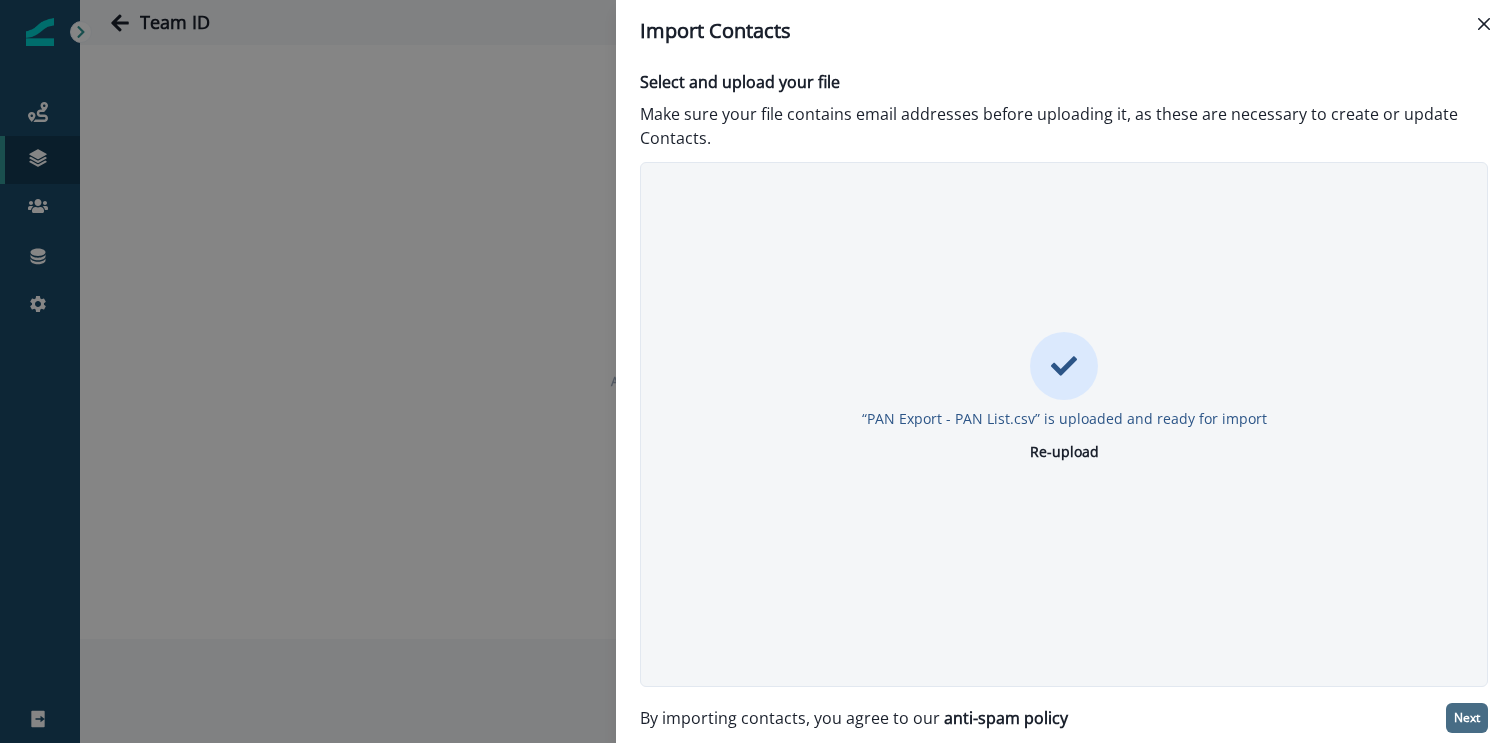 click on "Next" at bounding box center [1467, 718] 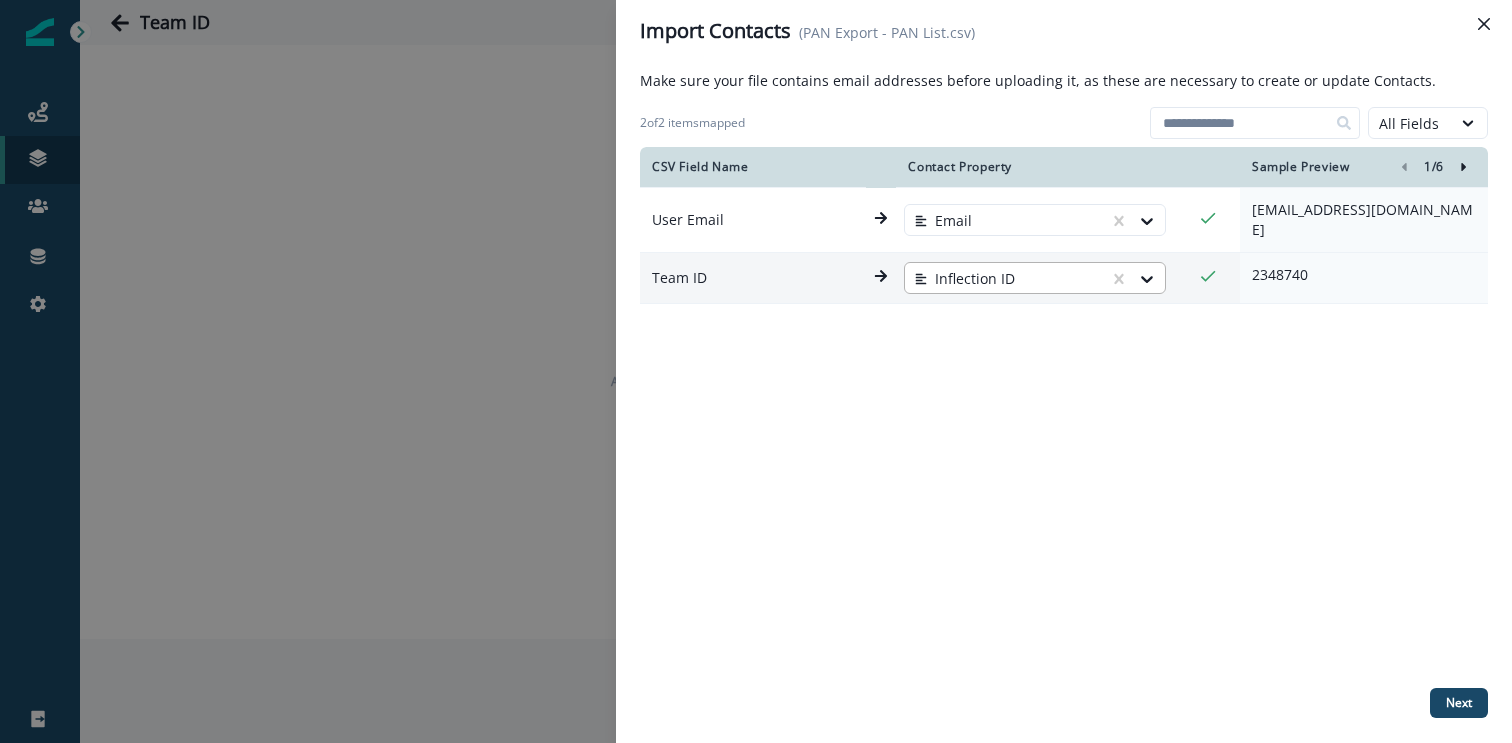 click at bounding box center [1007, 279] 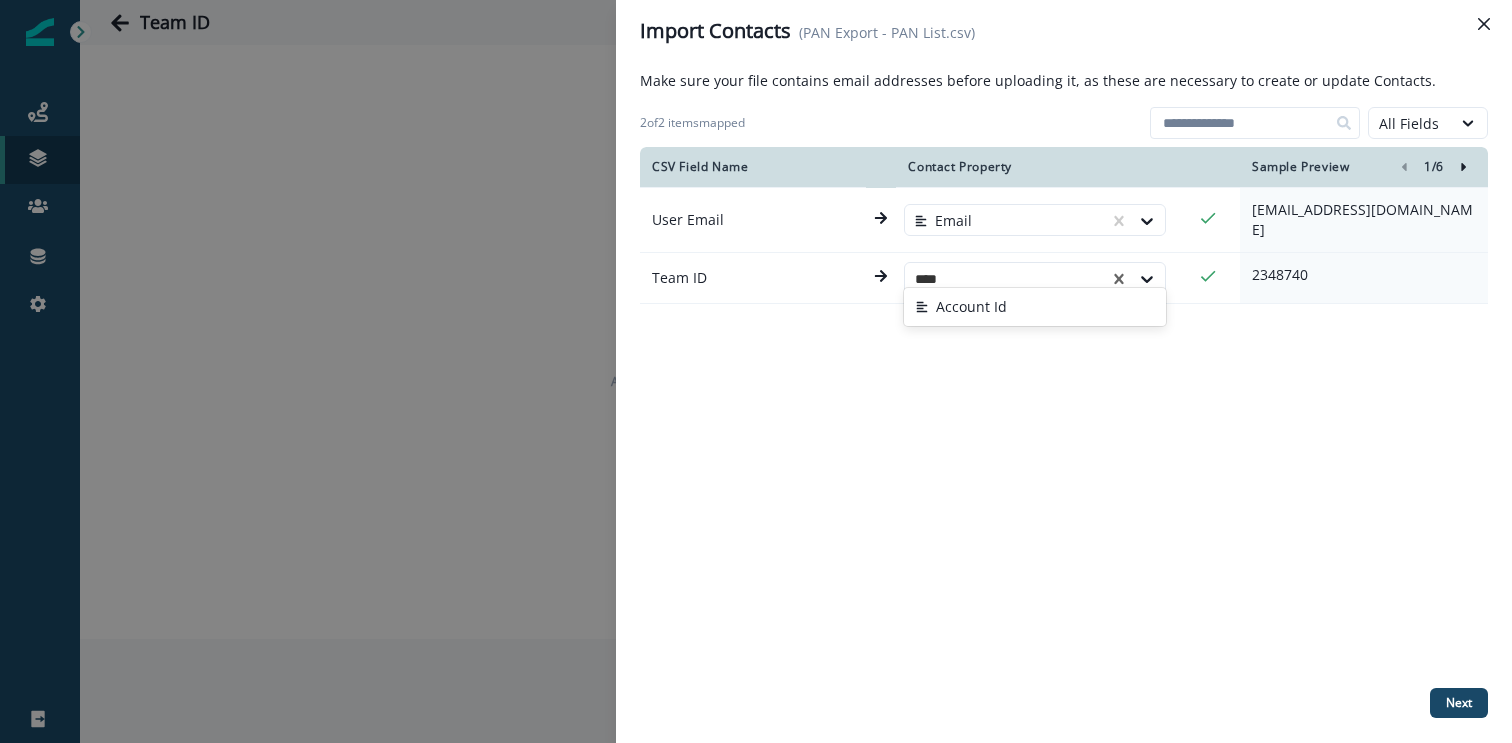 type on "*****" 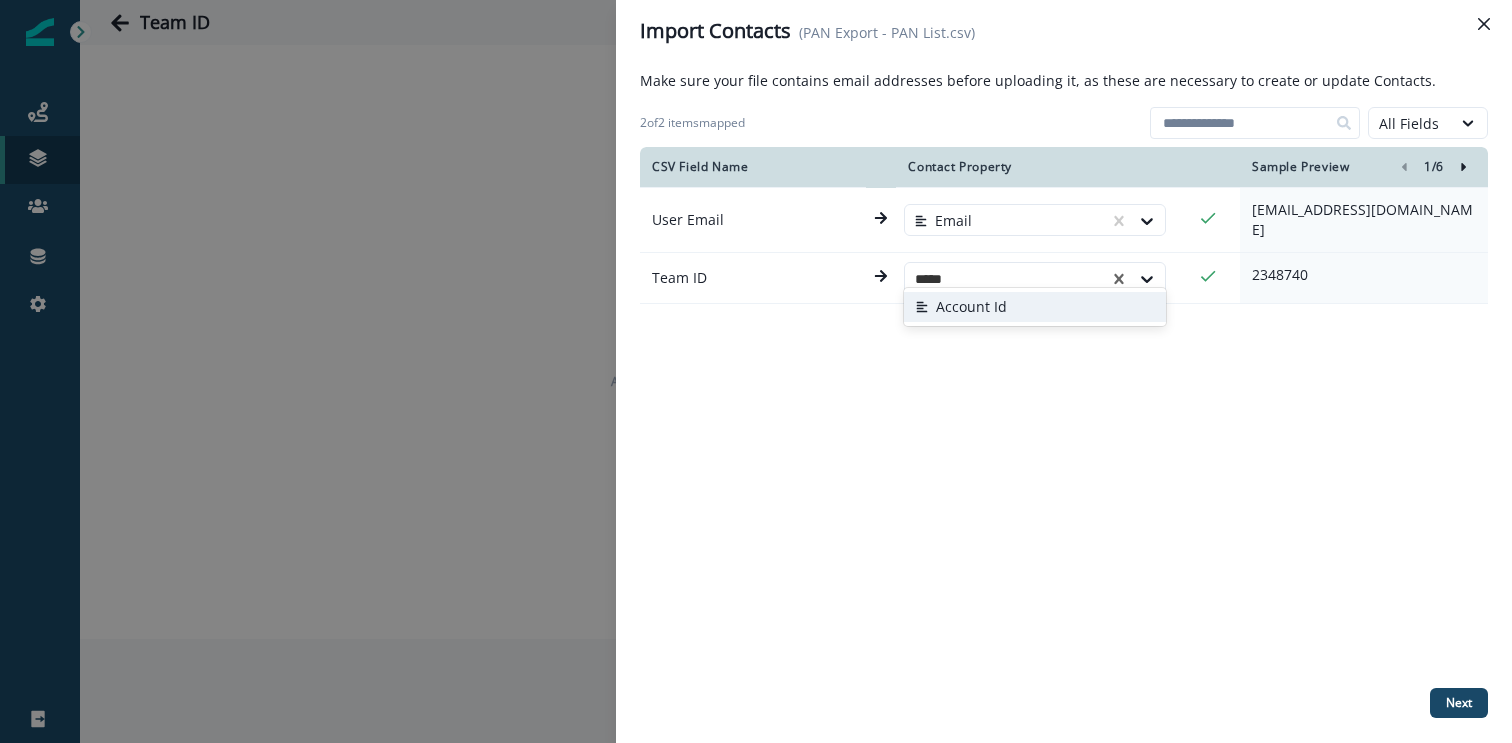 click on "Account Id" at bounding box center [1035, 307] 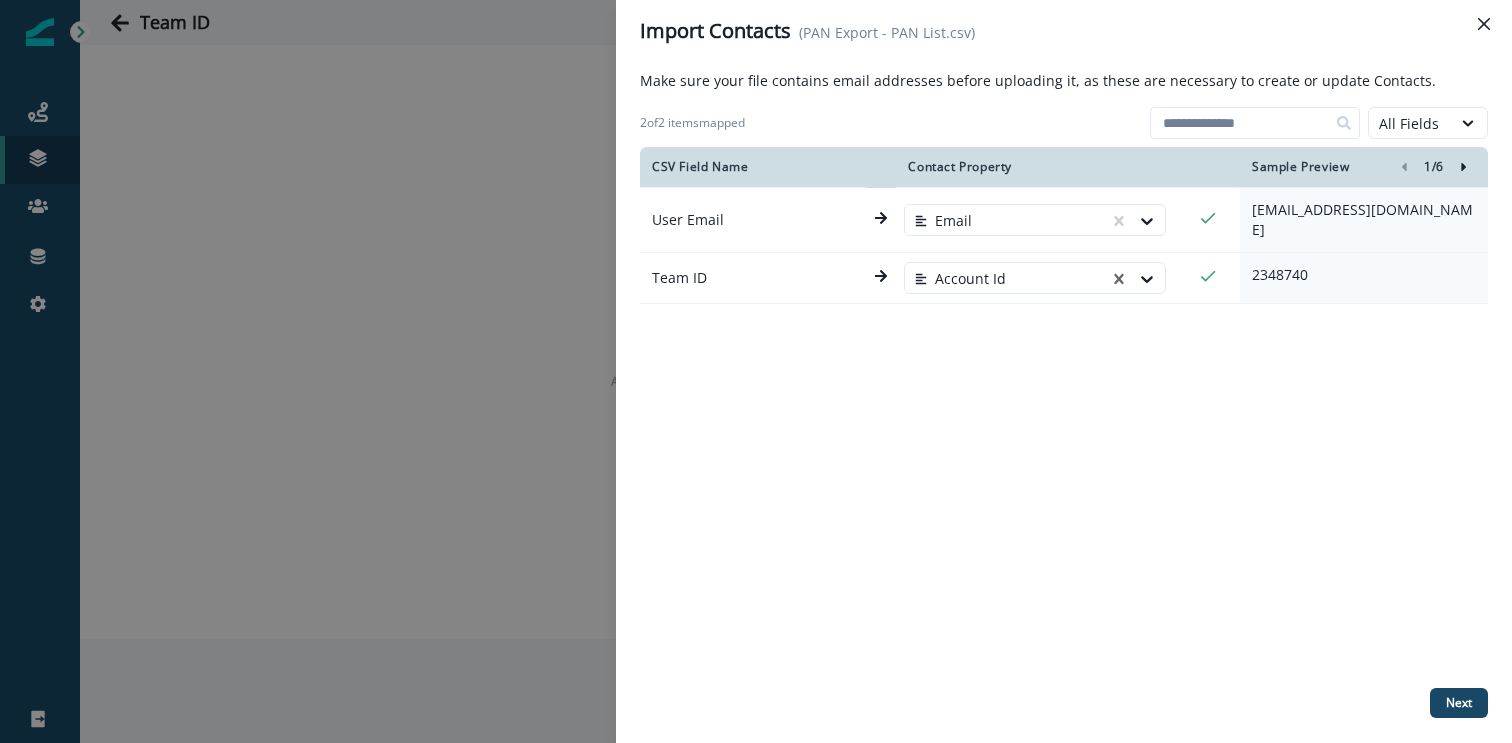 click on "CSV Field Name Contact Property Sample Preview 1 / 6 User Email Email   [EMAIL_ADDRESS][DOMAIN_NAME] Team ID option Account Id, selected. Select is focused ,type to refine list, press Down to open the menu,  Account Id   2348740" at bounding box center (1064, 413) 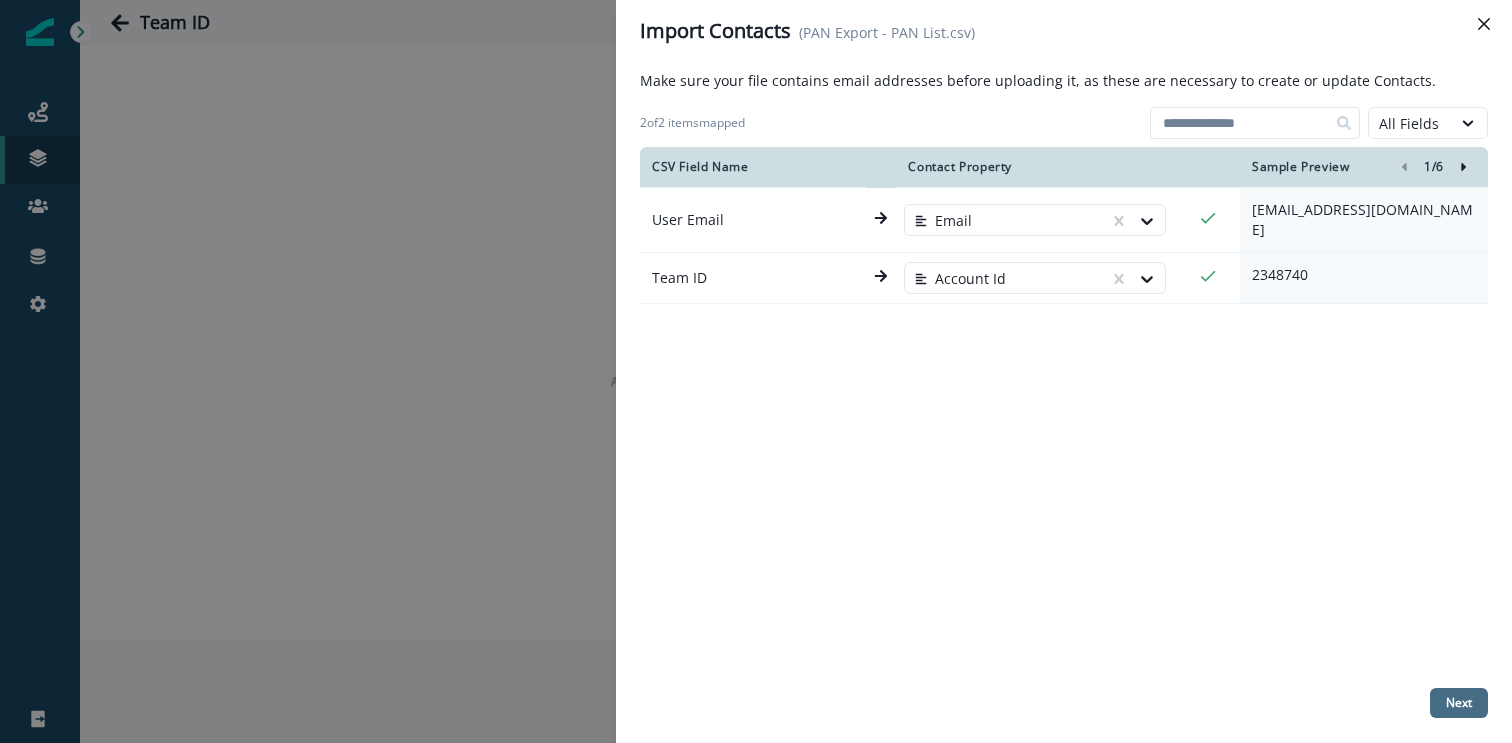 click on "Next" at bounding box center [1459, 703] 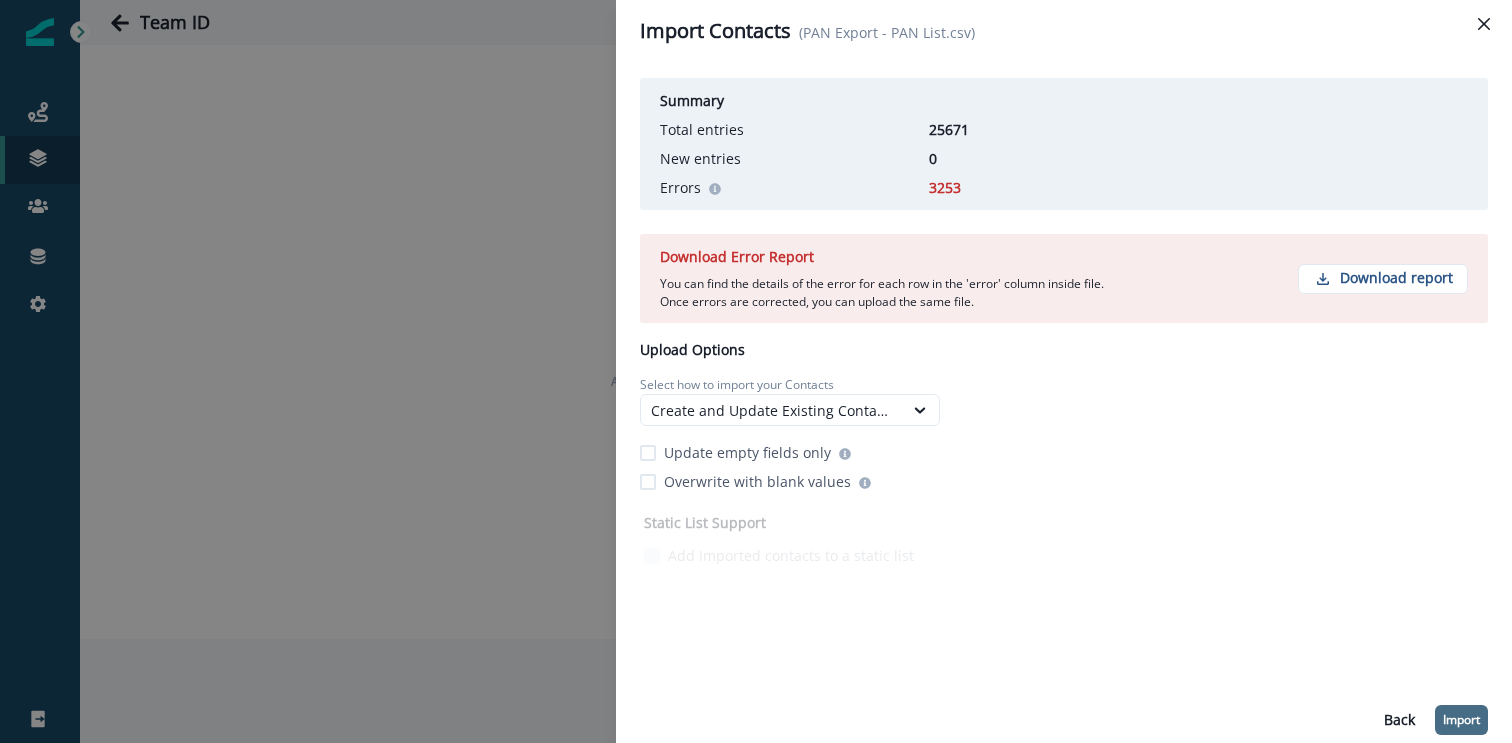 click on "Import" at bounding box center (1461, 720) 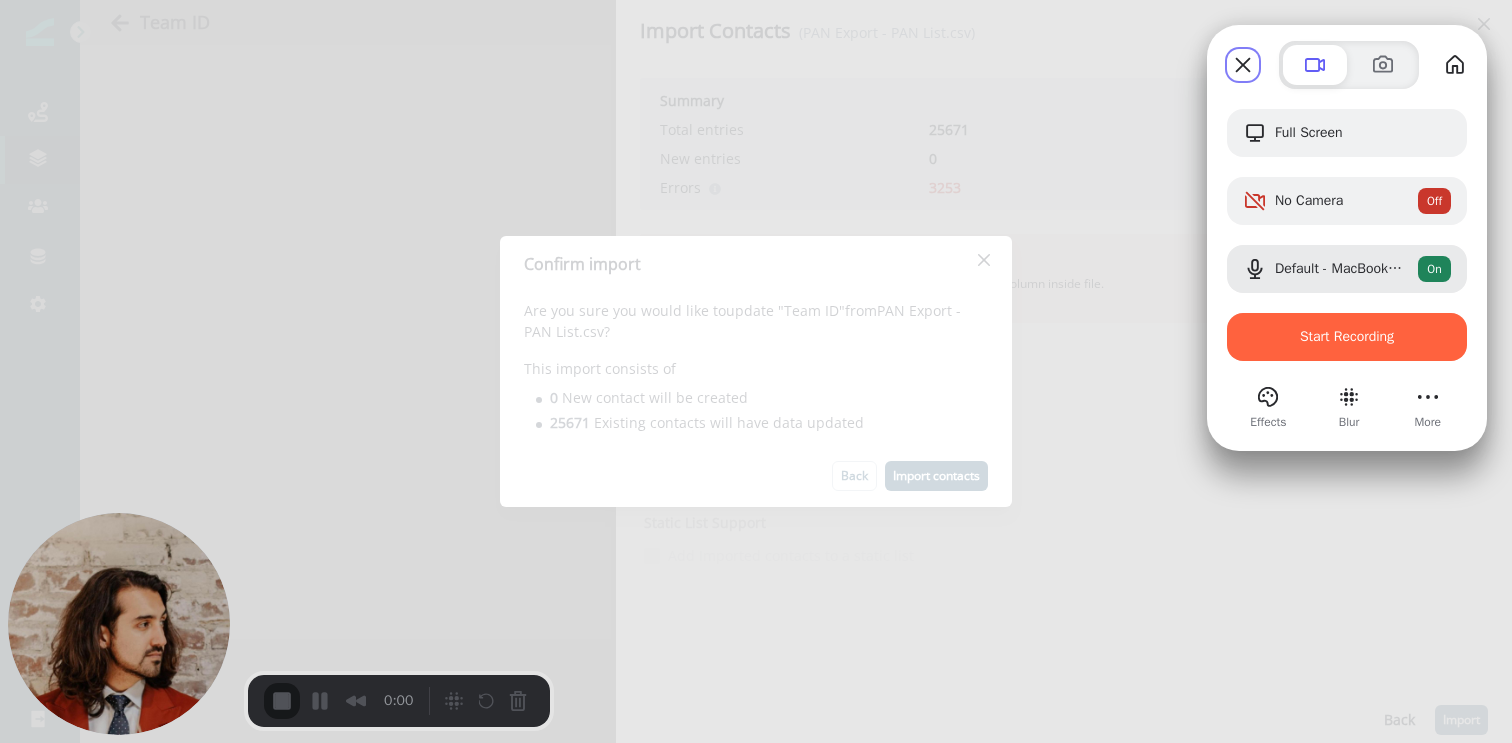 type 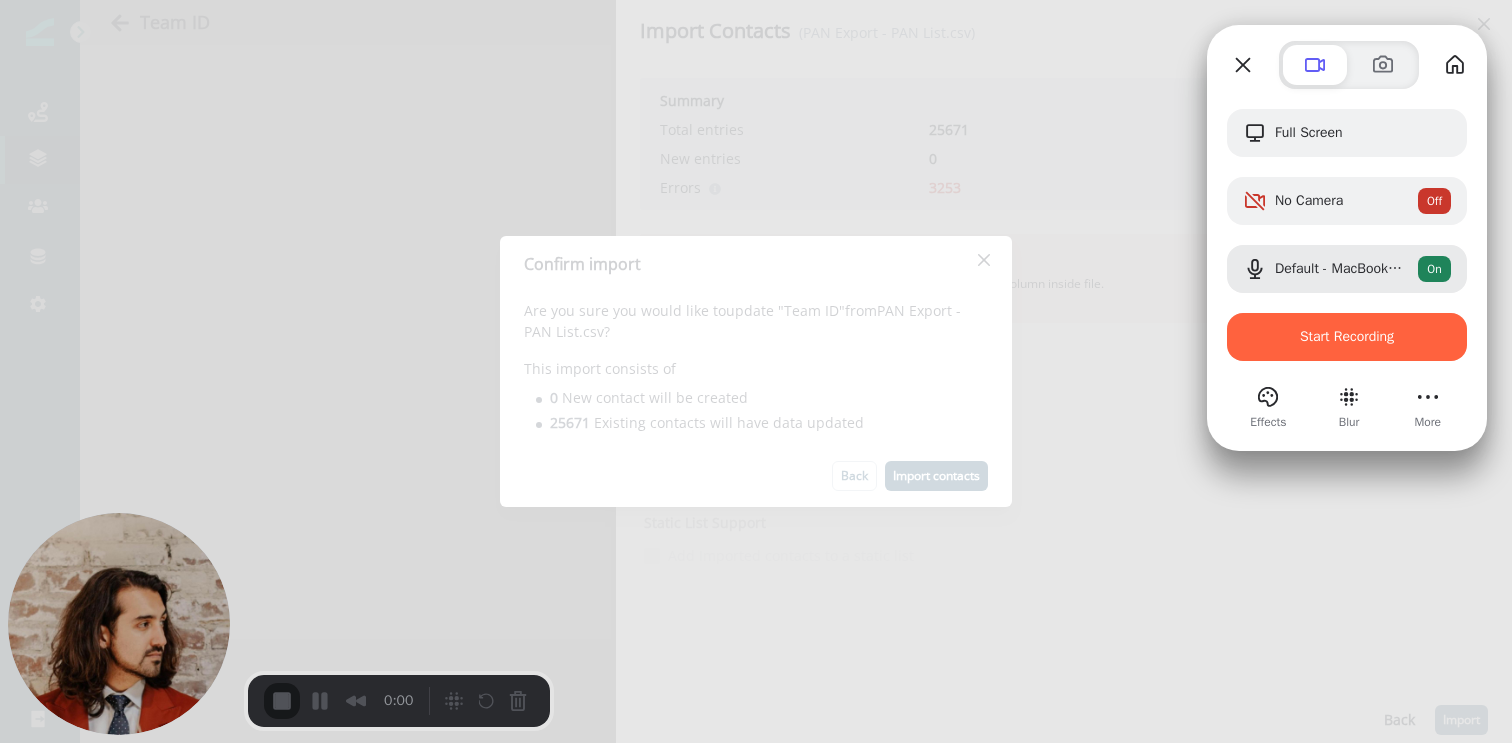 type 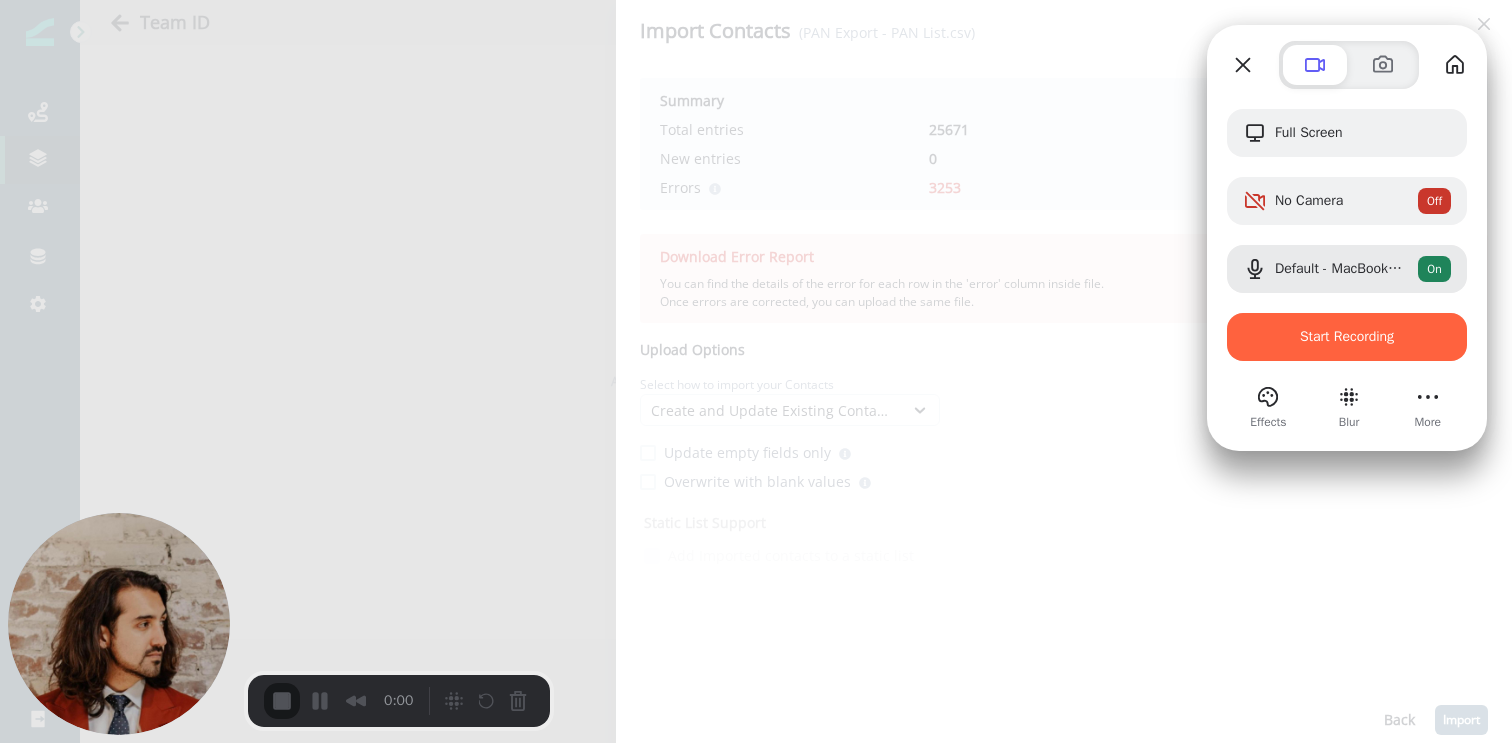 click at bounding box center [1243, 65] 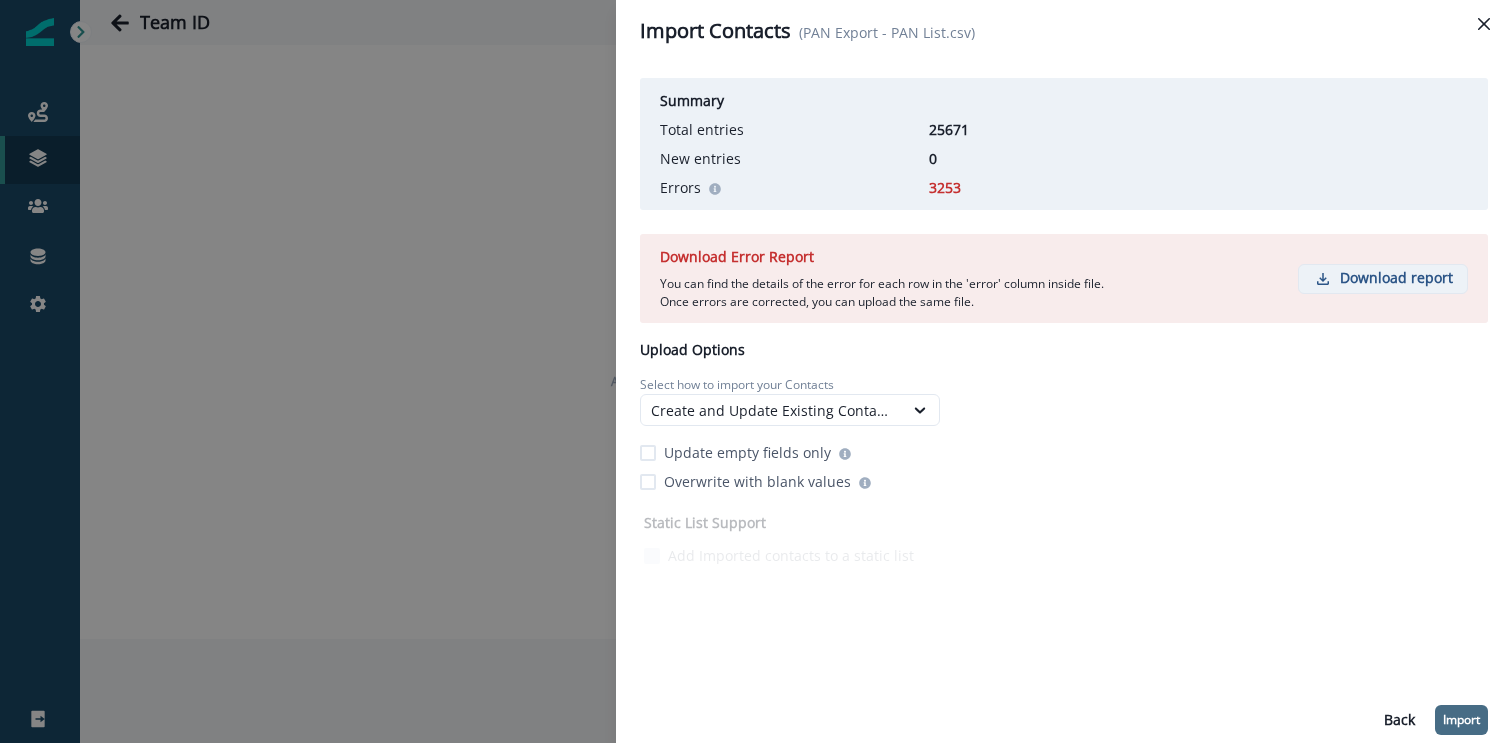 click on "Download report" at bounding box center (1396, 278) 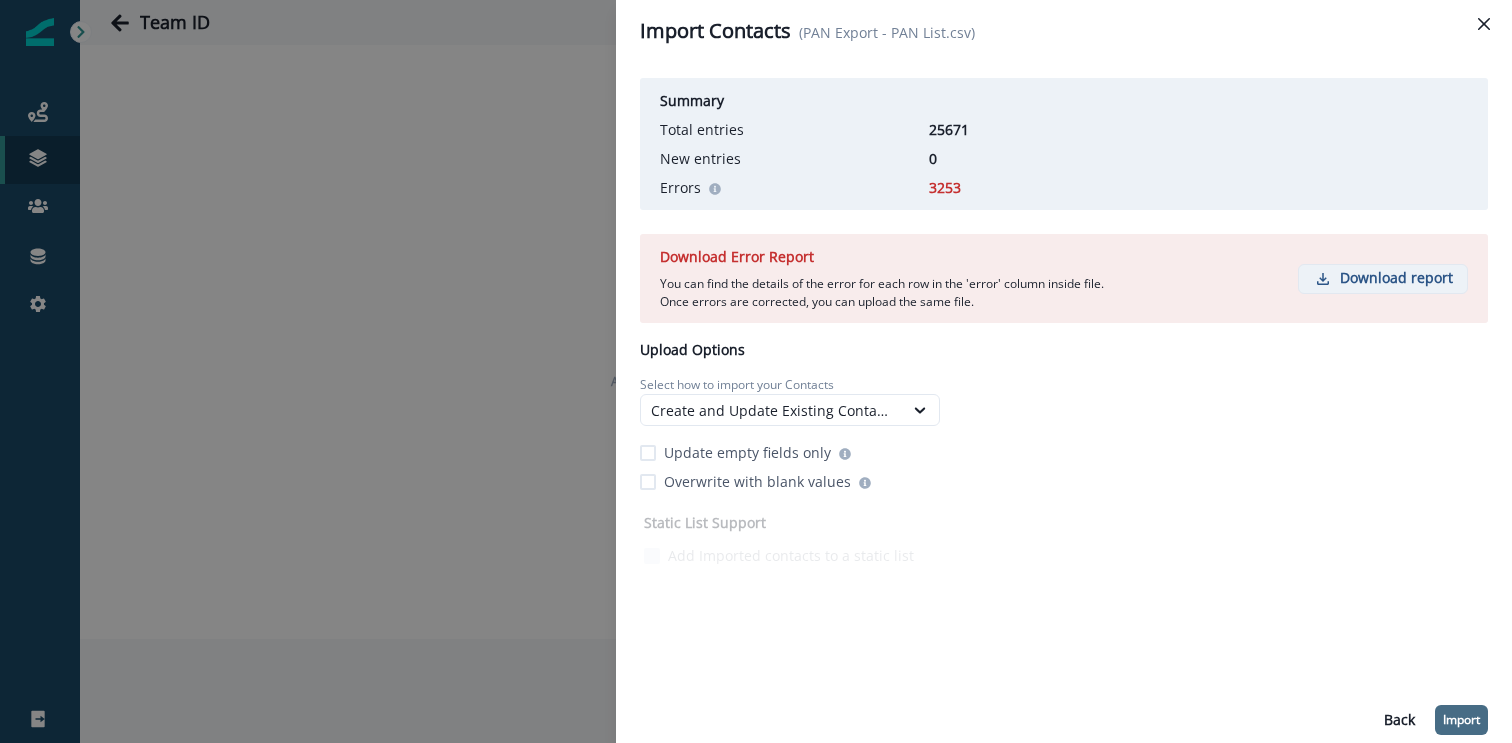 click on "Import" at bounding box center (1461, 720) 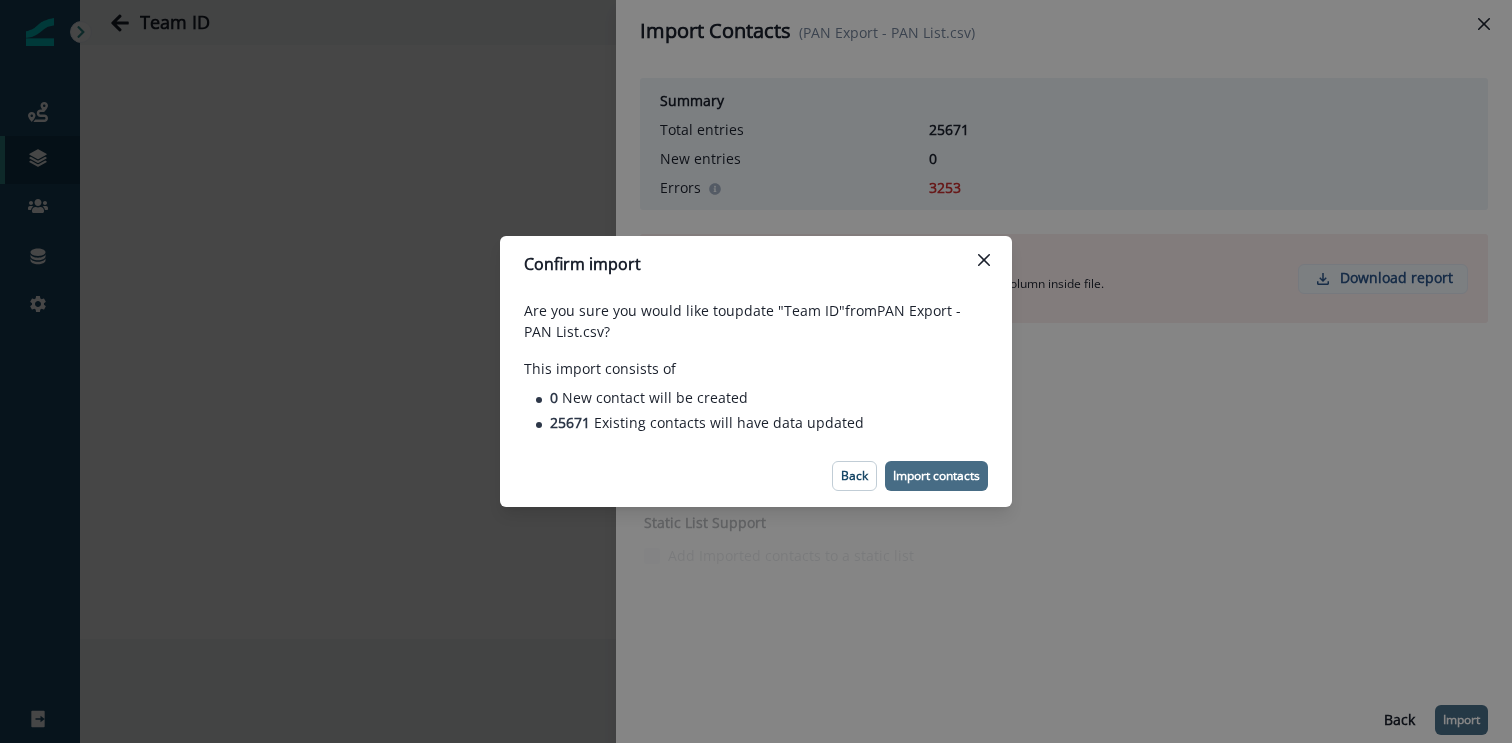 click on "Import contacts" at bounding box center [936, 476] 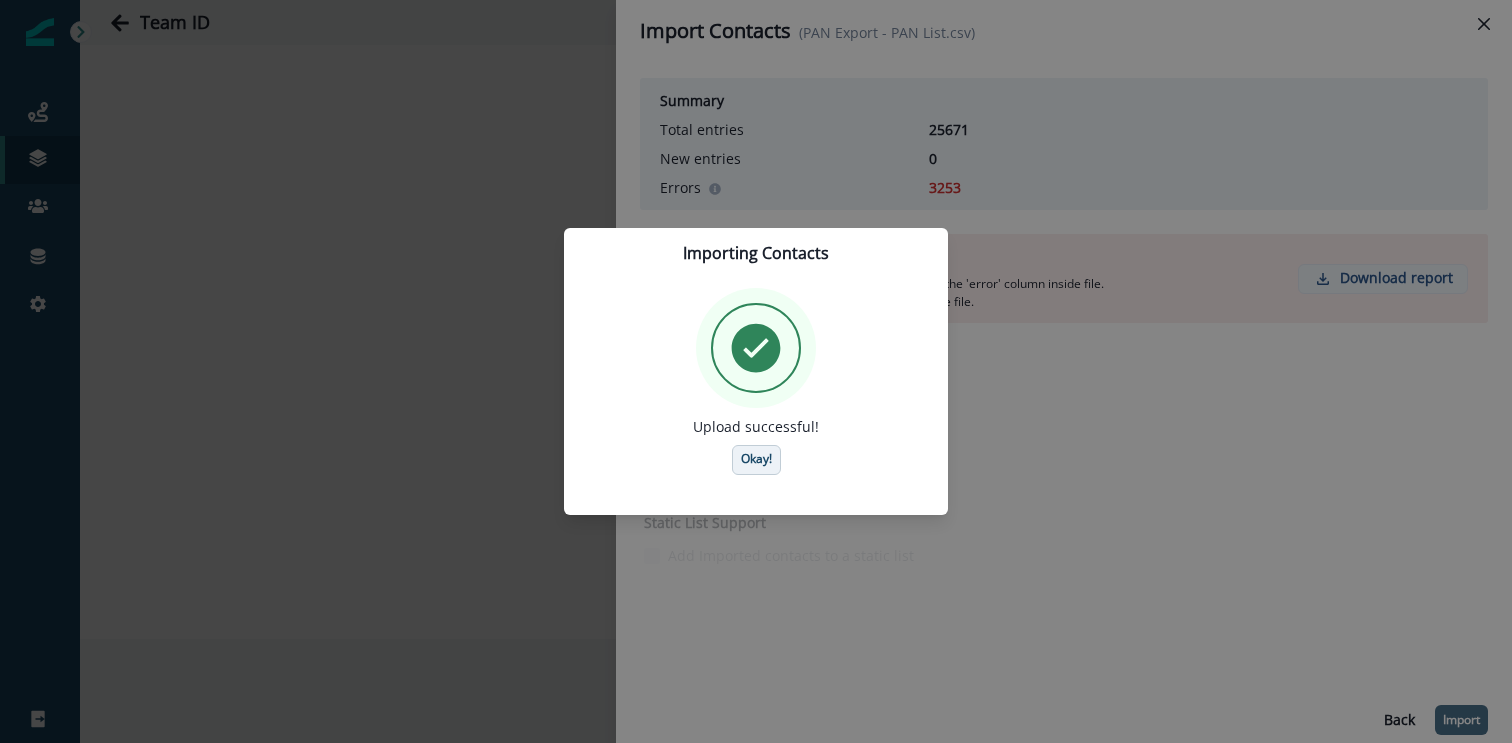 click on "Okay!" at bounding box center (756, 460) 